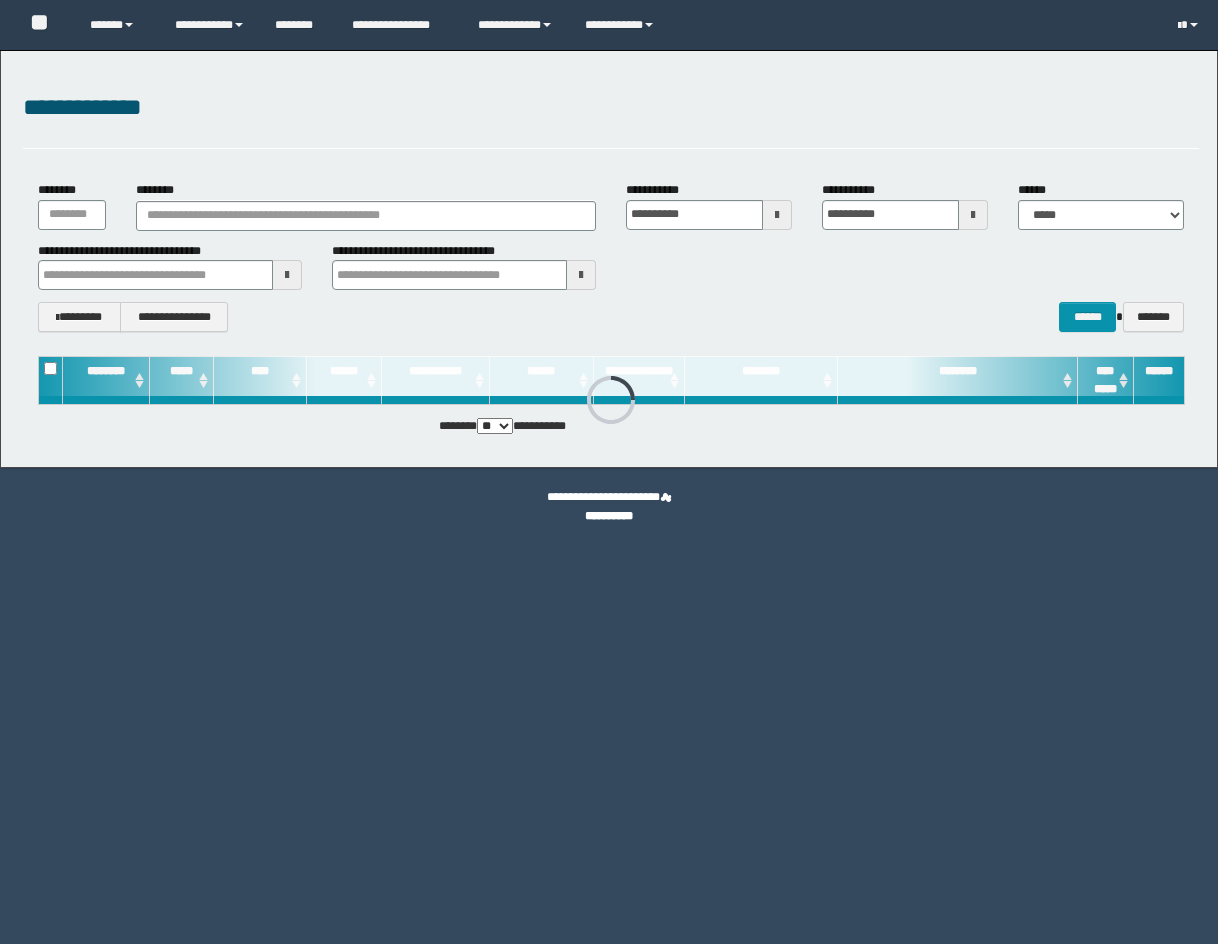 scroll, scrollTop: 0, scrollLeft: 0, axis: both 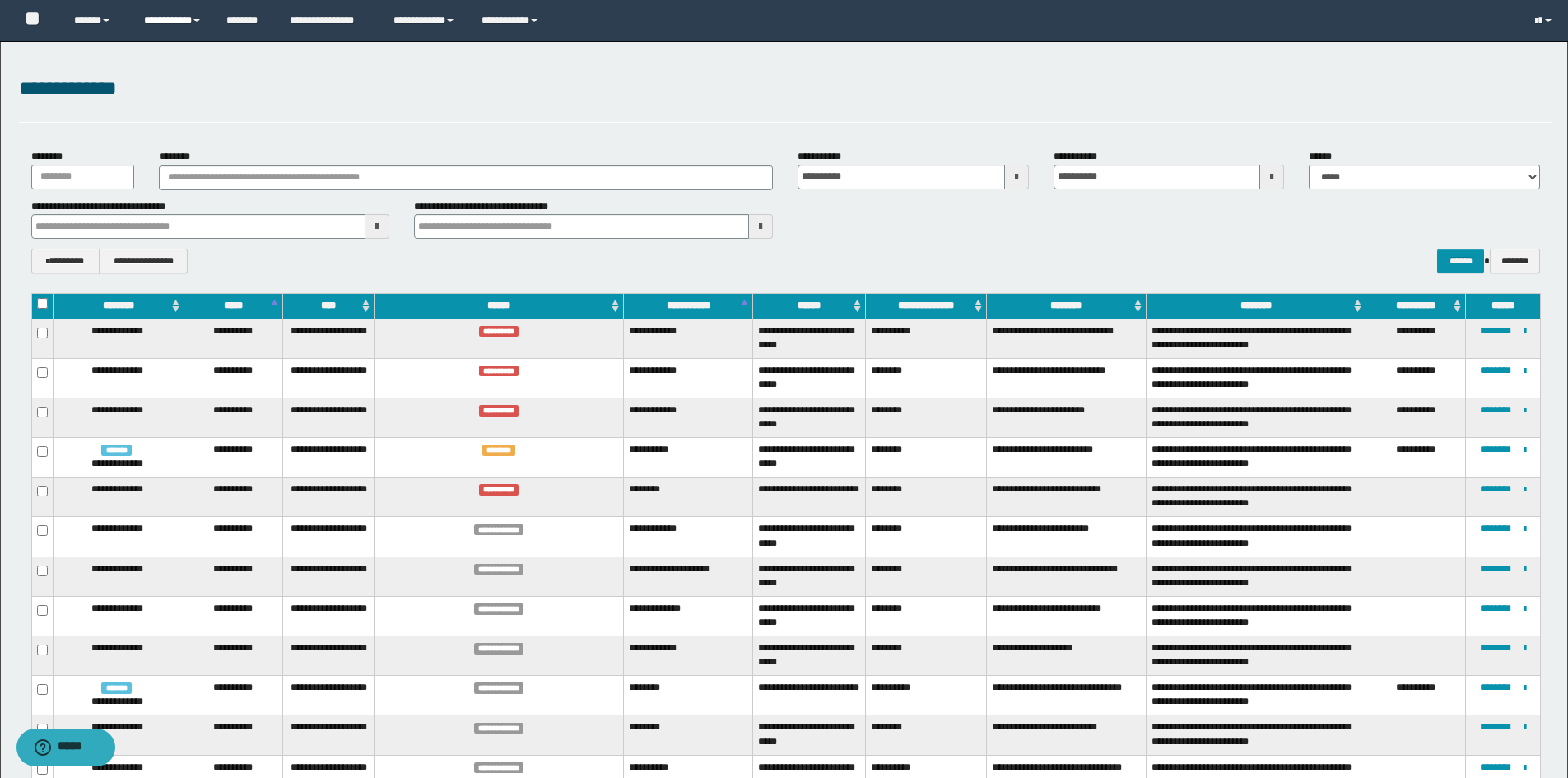 click on "**********" at bounding box center (173, 21) 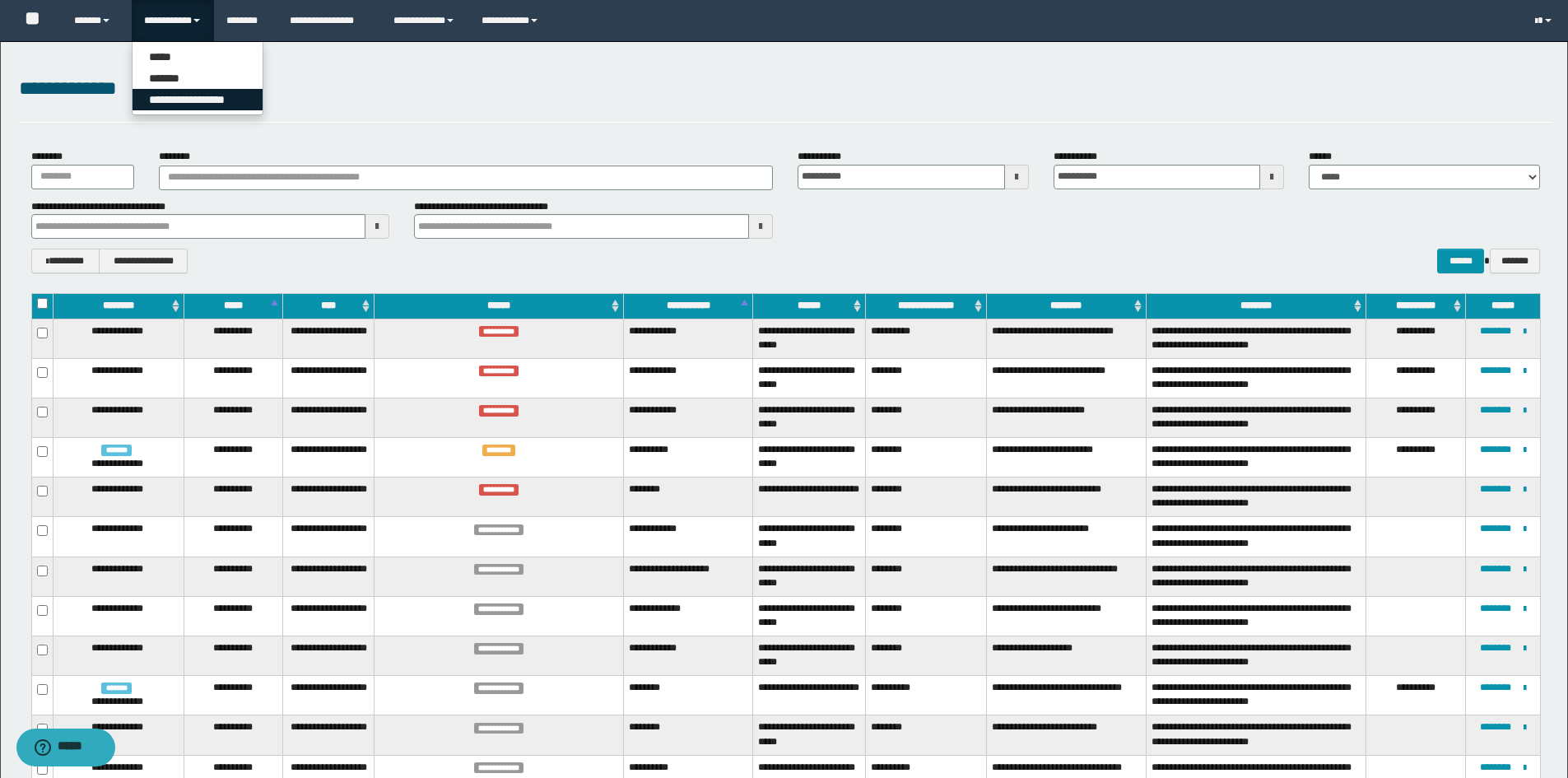 click on "**********" at bounding box center (198, 100) 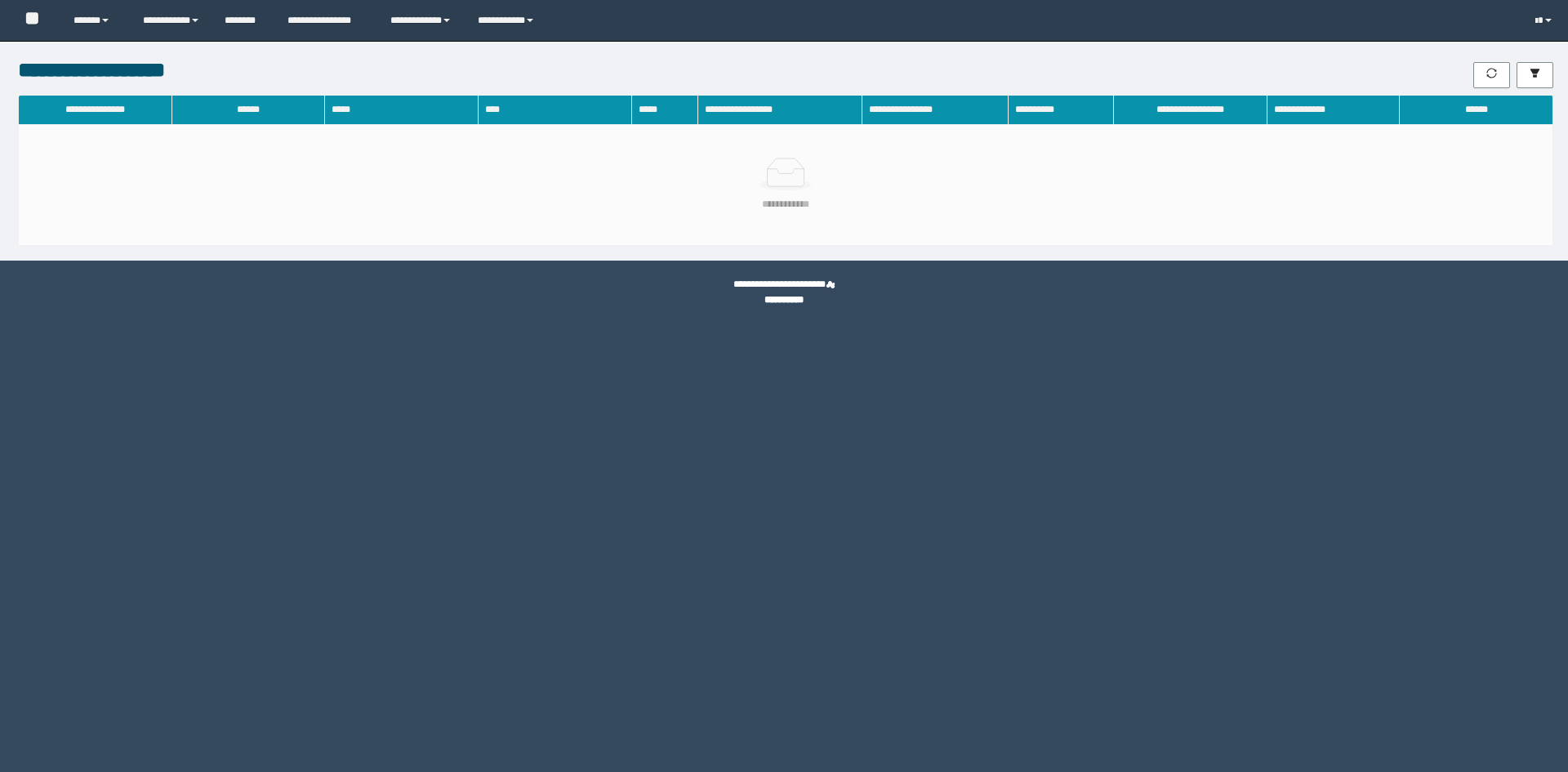 scroll, scrollTop: 0, scrollLeft: 0, axis: both 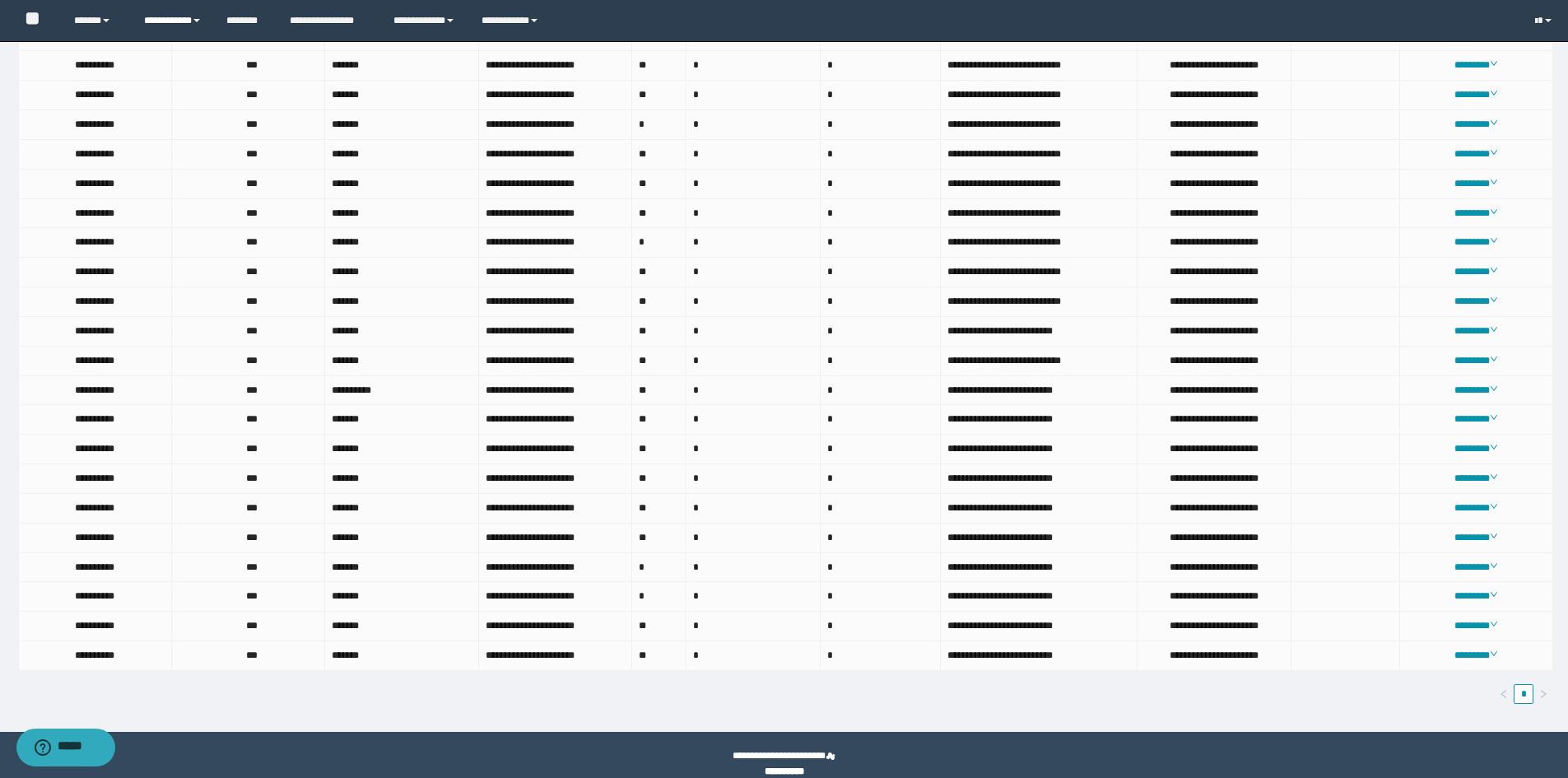 click on "**********" at bounding box center [173, 21] 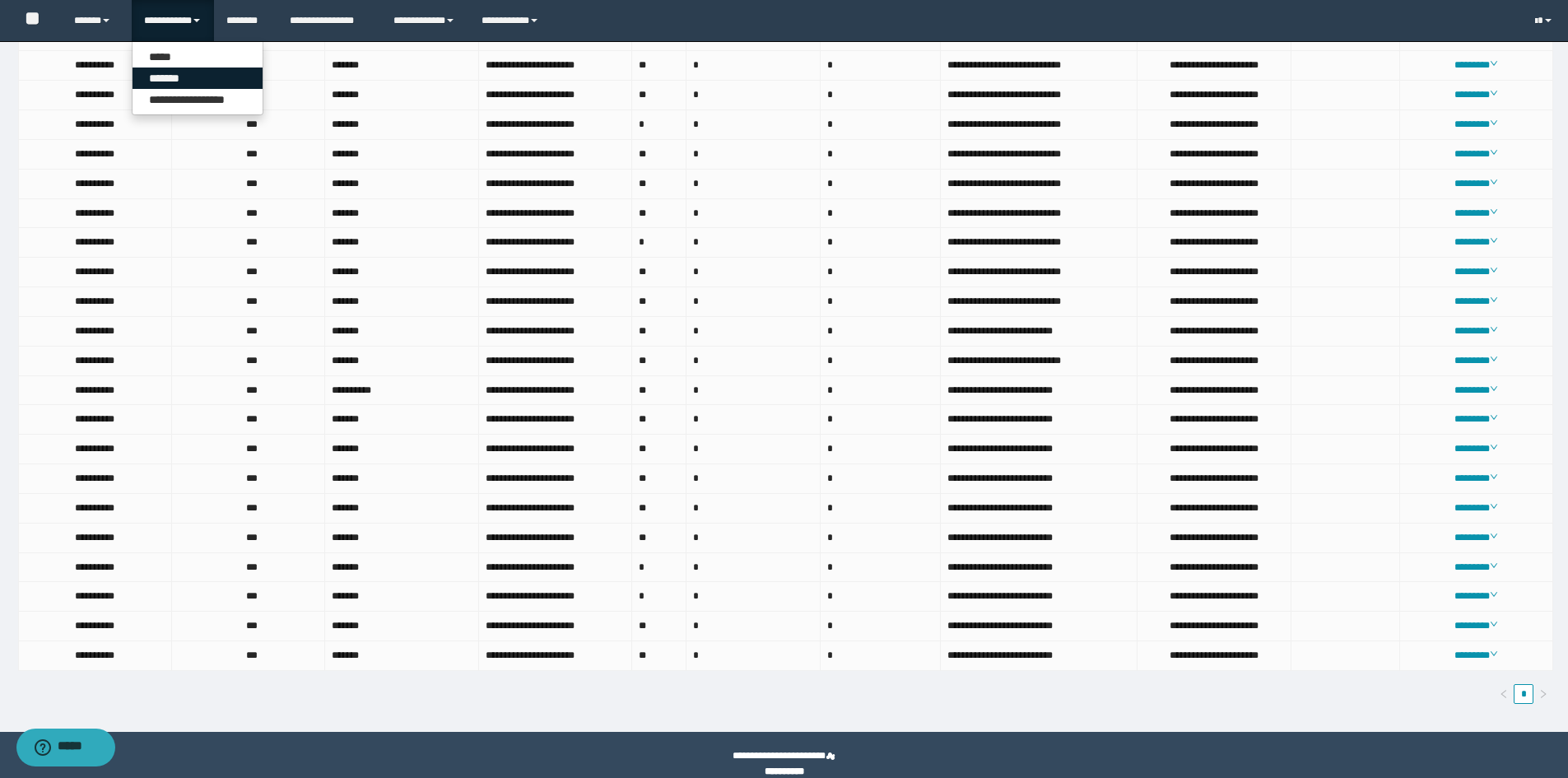 click on "*******" at bounding box center (198, 78) 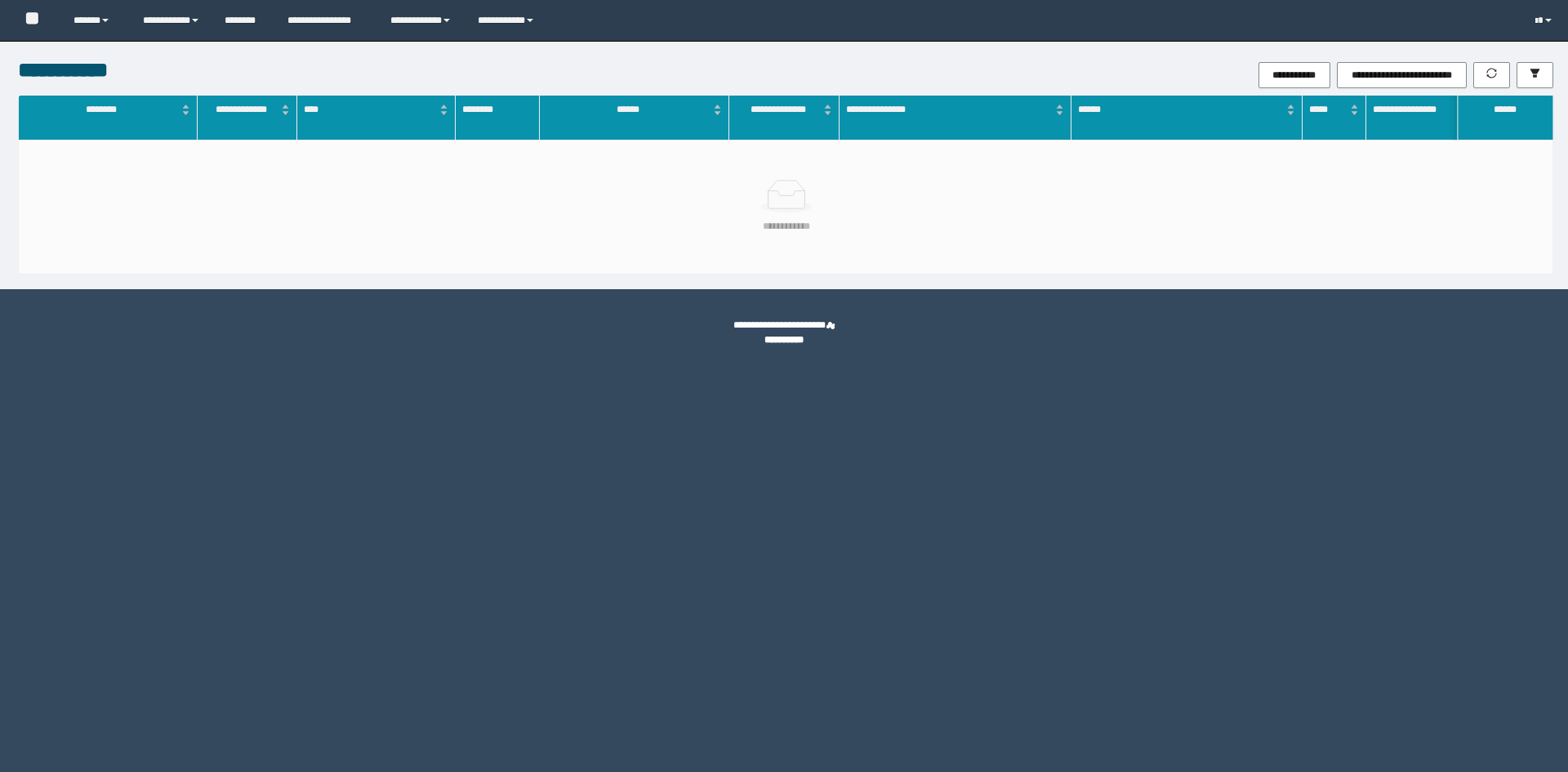 scroll, scrollTop: 0, scrollLeft: 0, axis: both 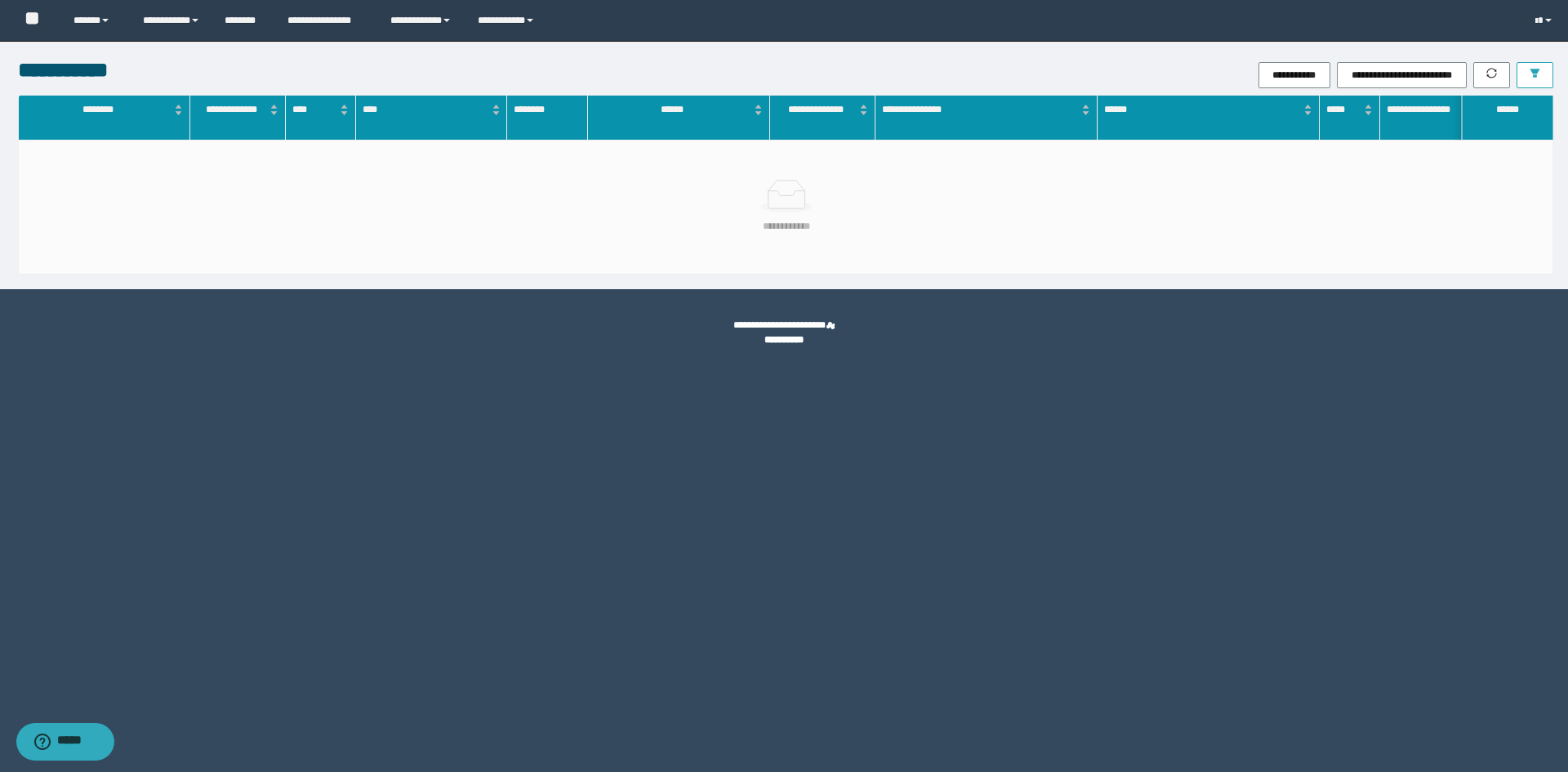 click at bounding box center [1535, 75] 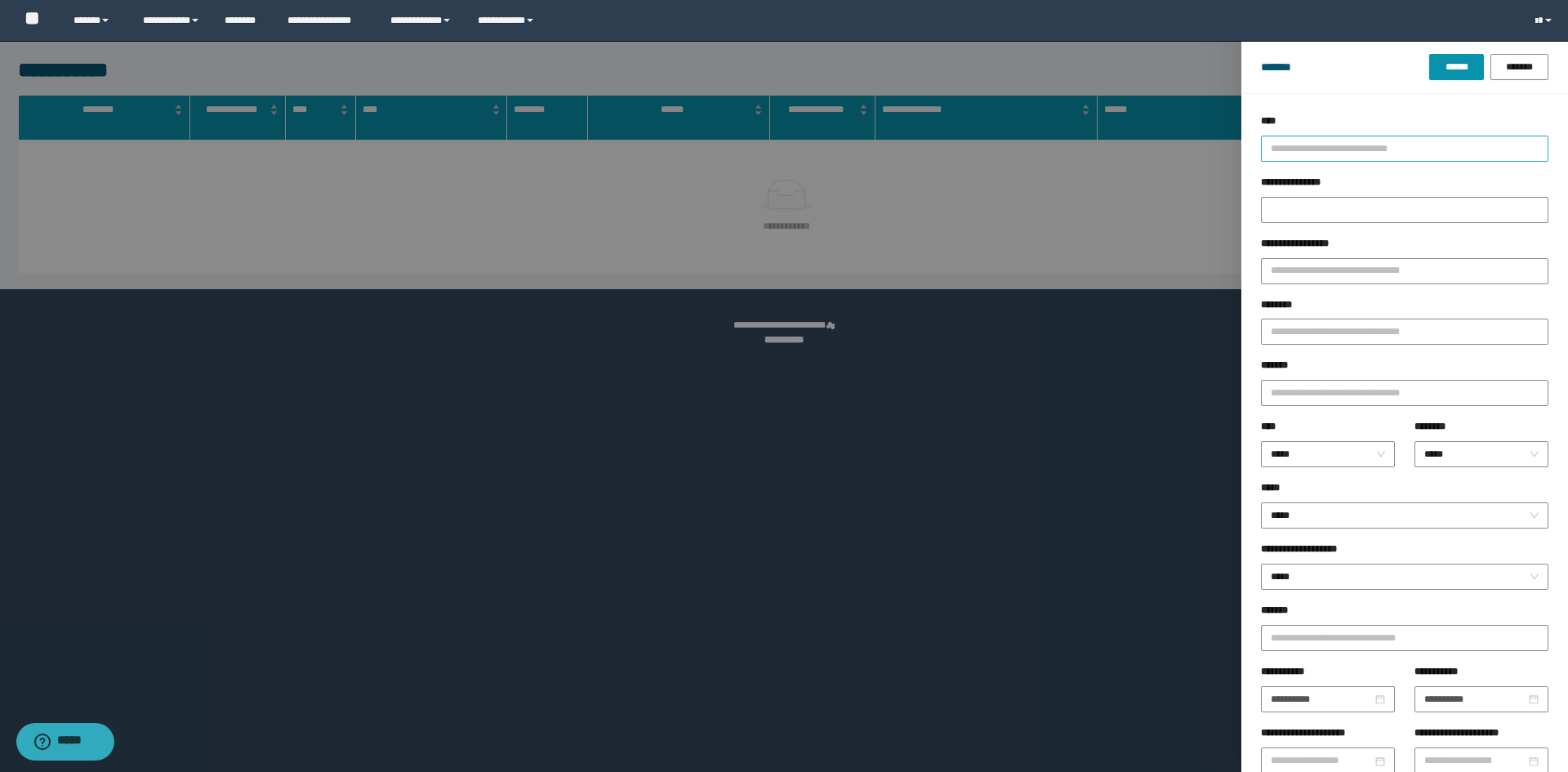 click at bounding box center (1397, 148) 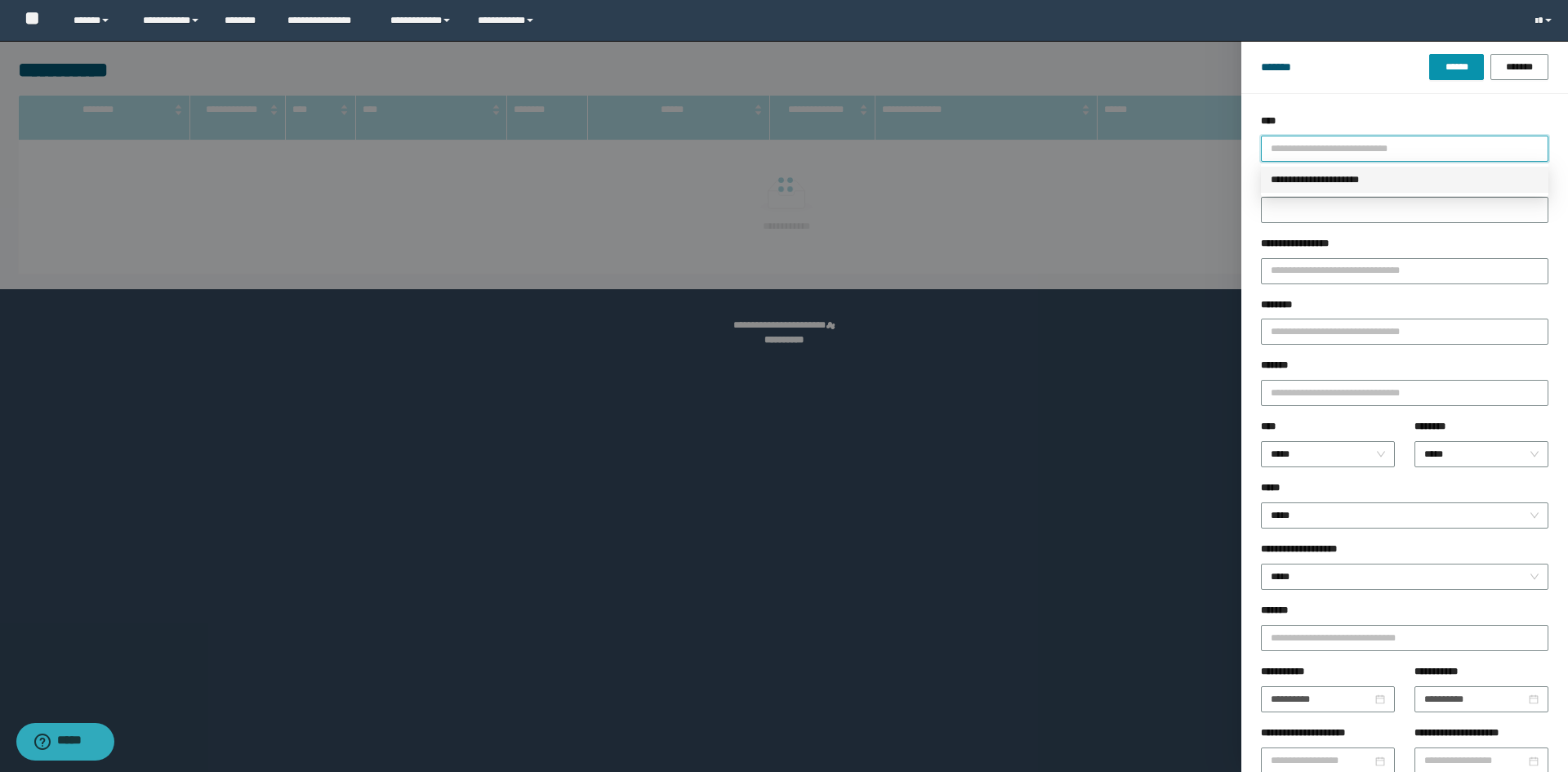click on "**********" at bounding box center [1405, 180] 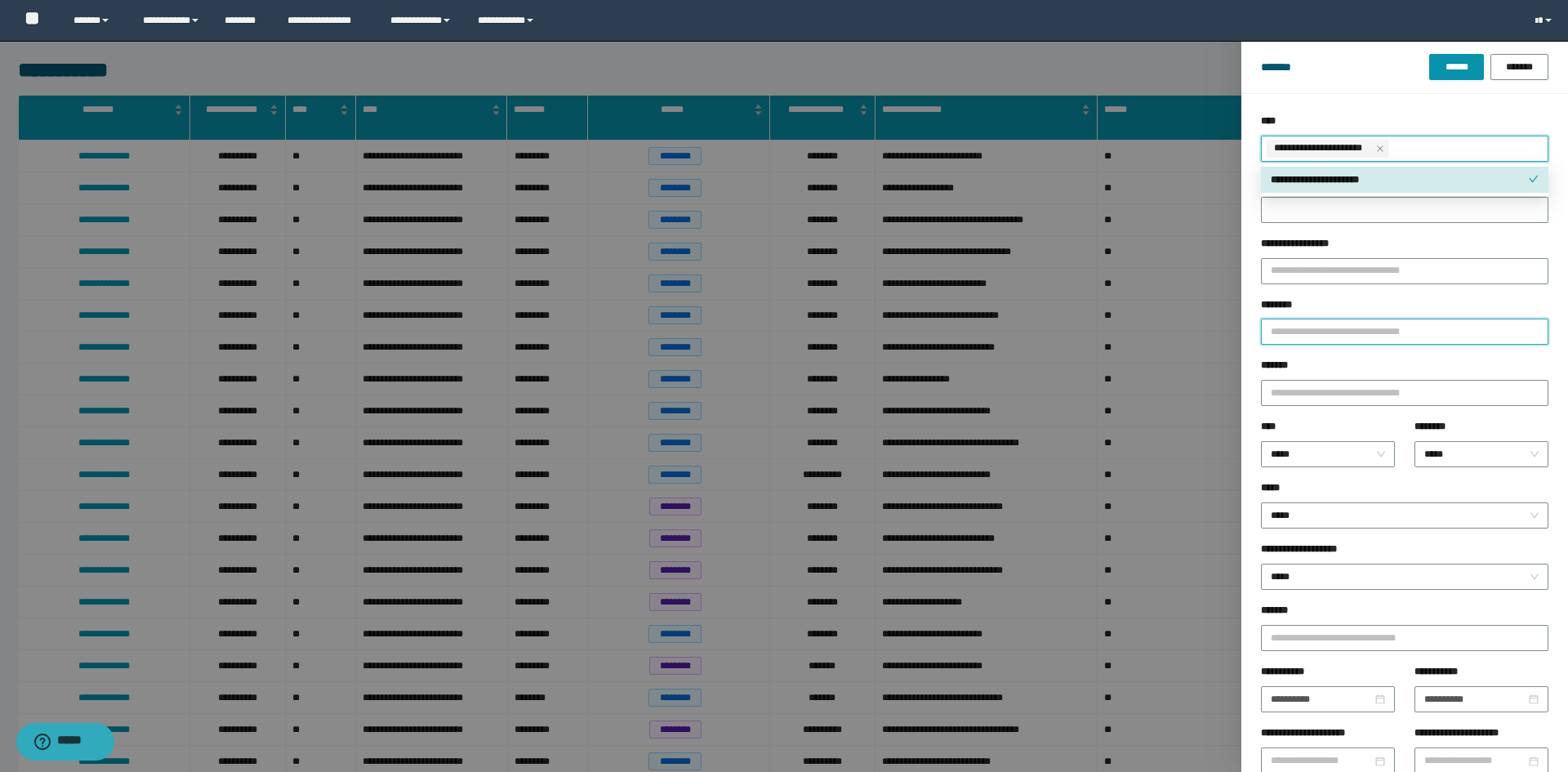 click on "********" at bounding box center [1405, 332] 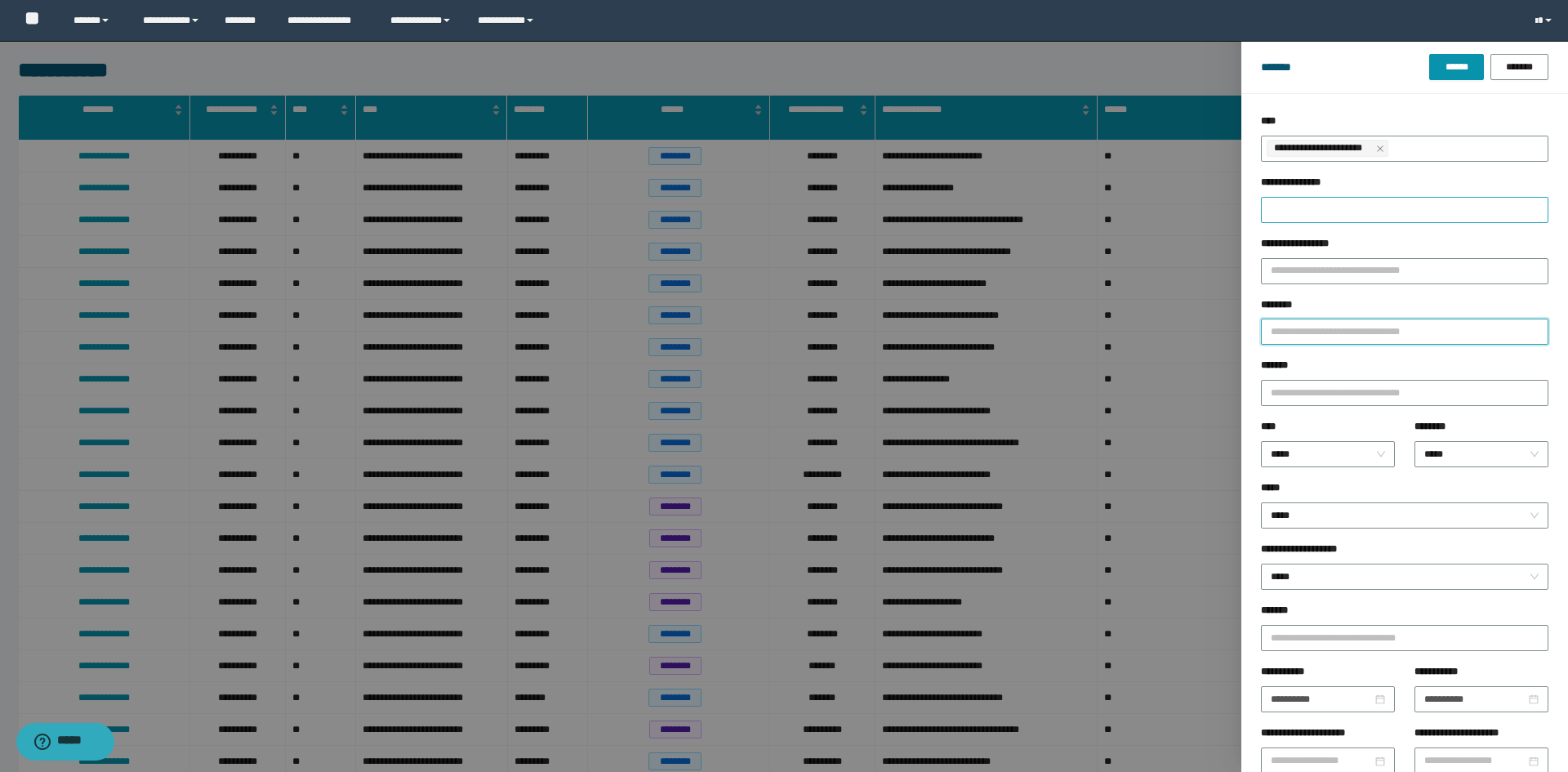 paste on "********" 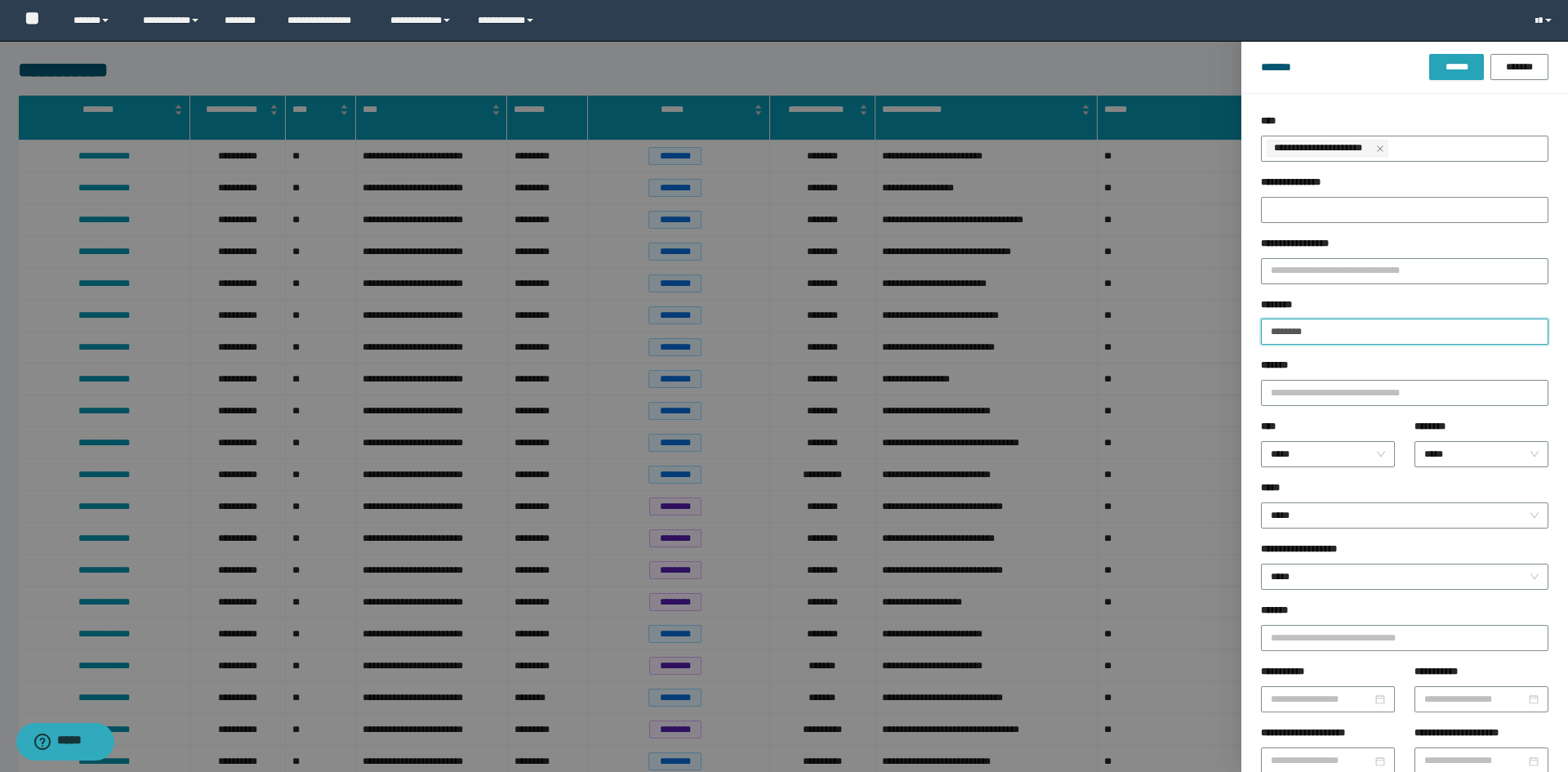 type on "********" 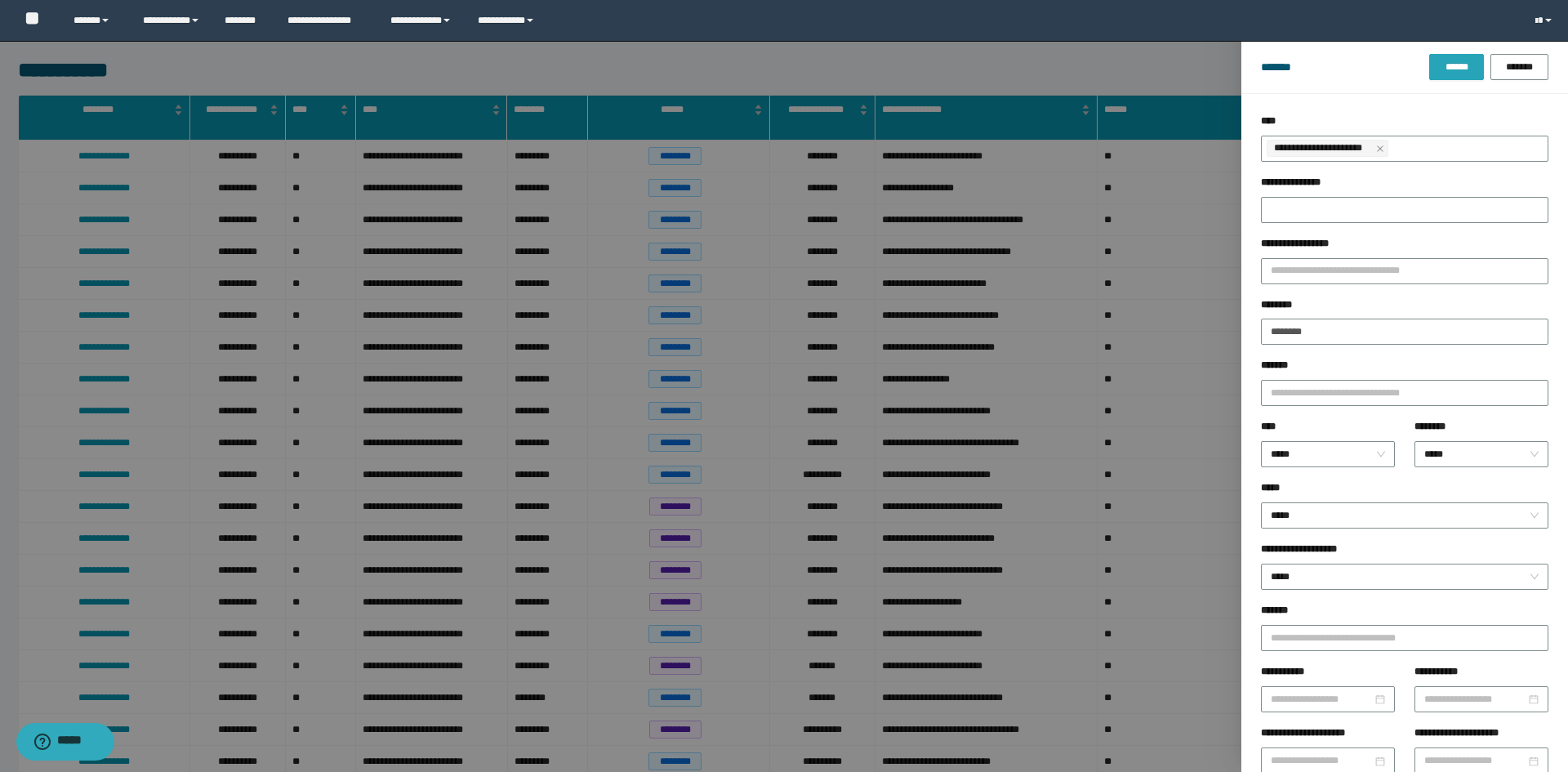 click on "******" at bounding box center [1456, 67] 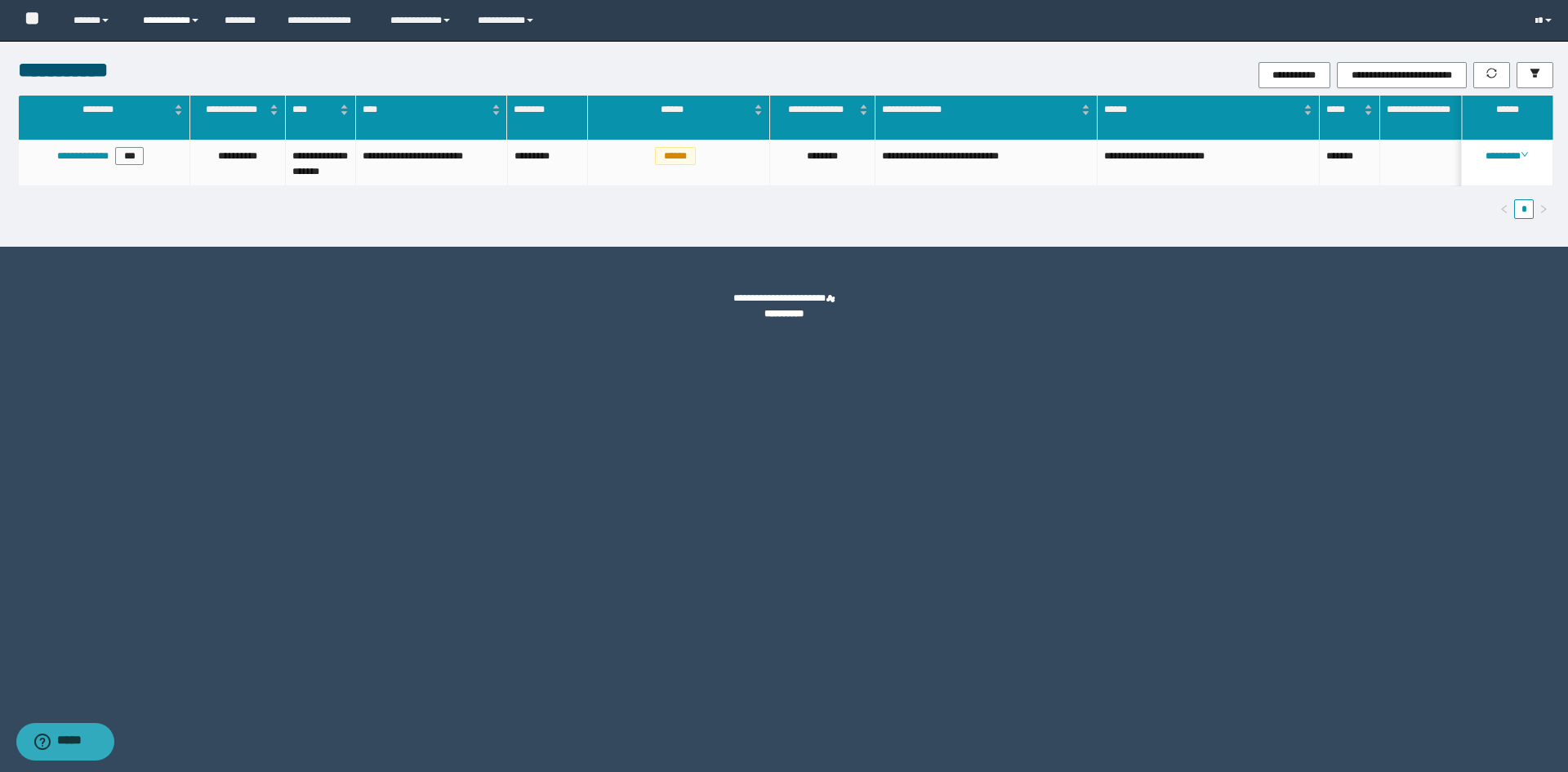click on "**********" at bounding box center [172, 20] 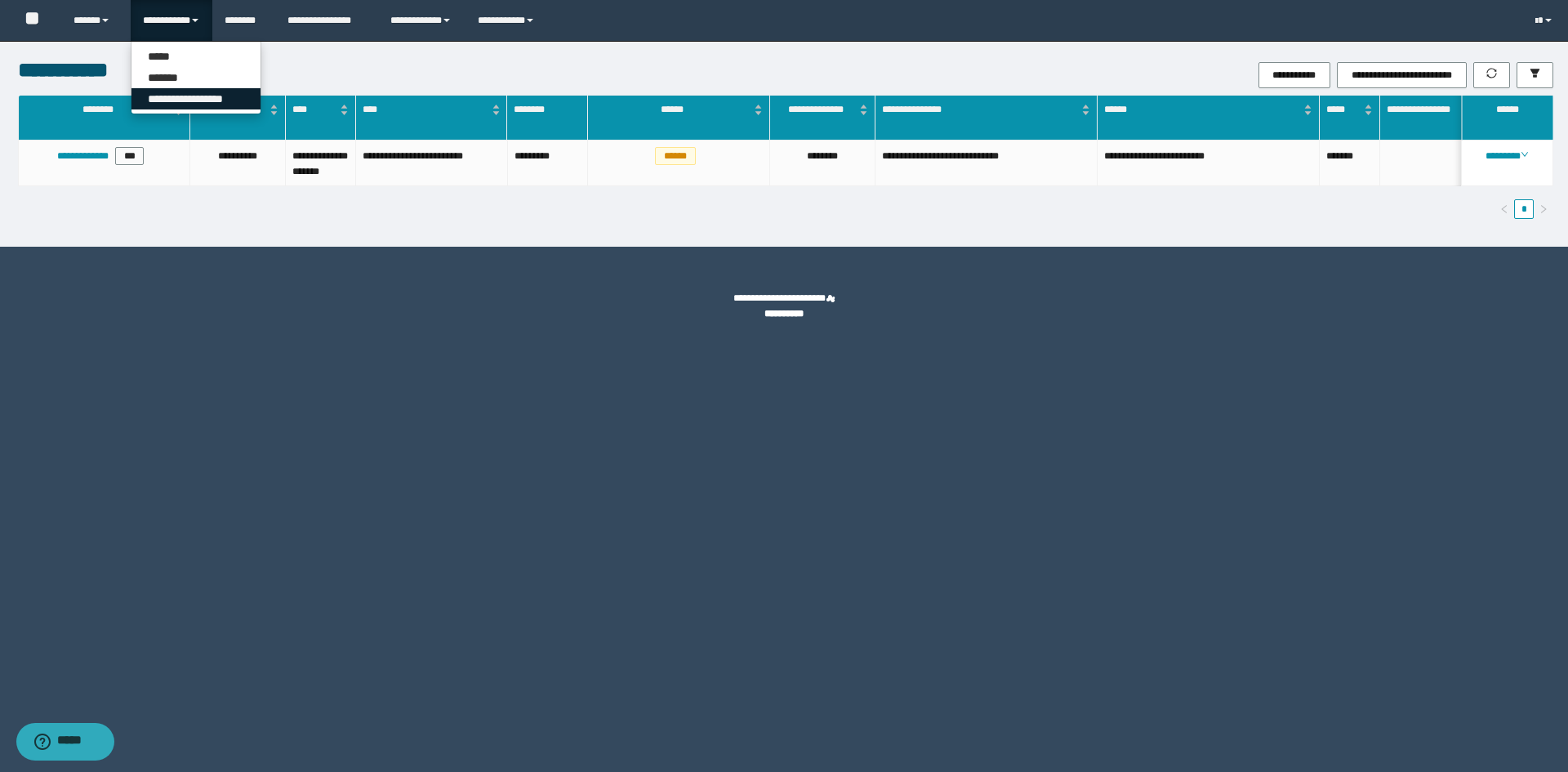 click on "**********" at bounding box center (196, 99) 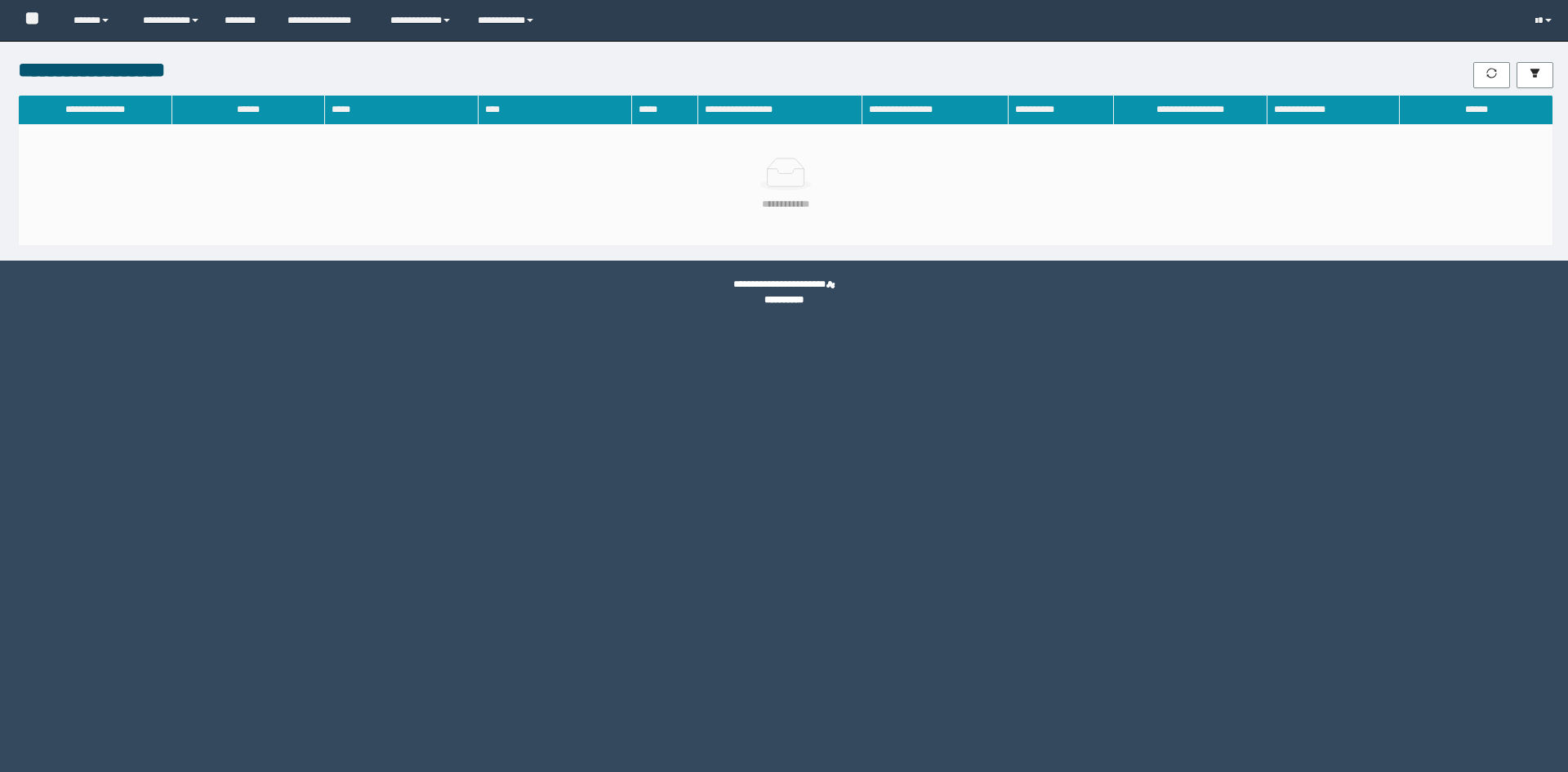 scroll, scrollTop: 0, scrollLeft: 0, axis: both 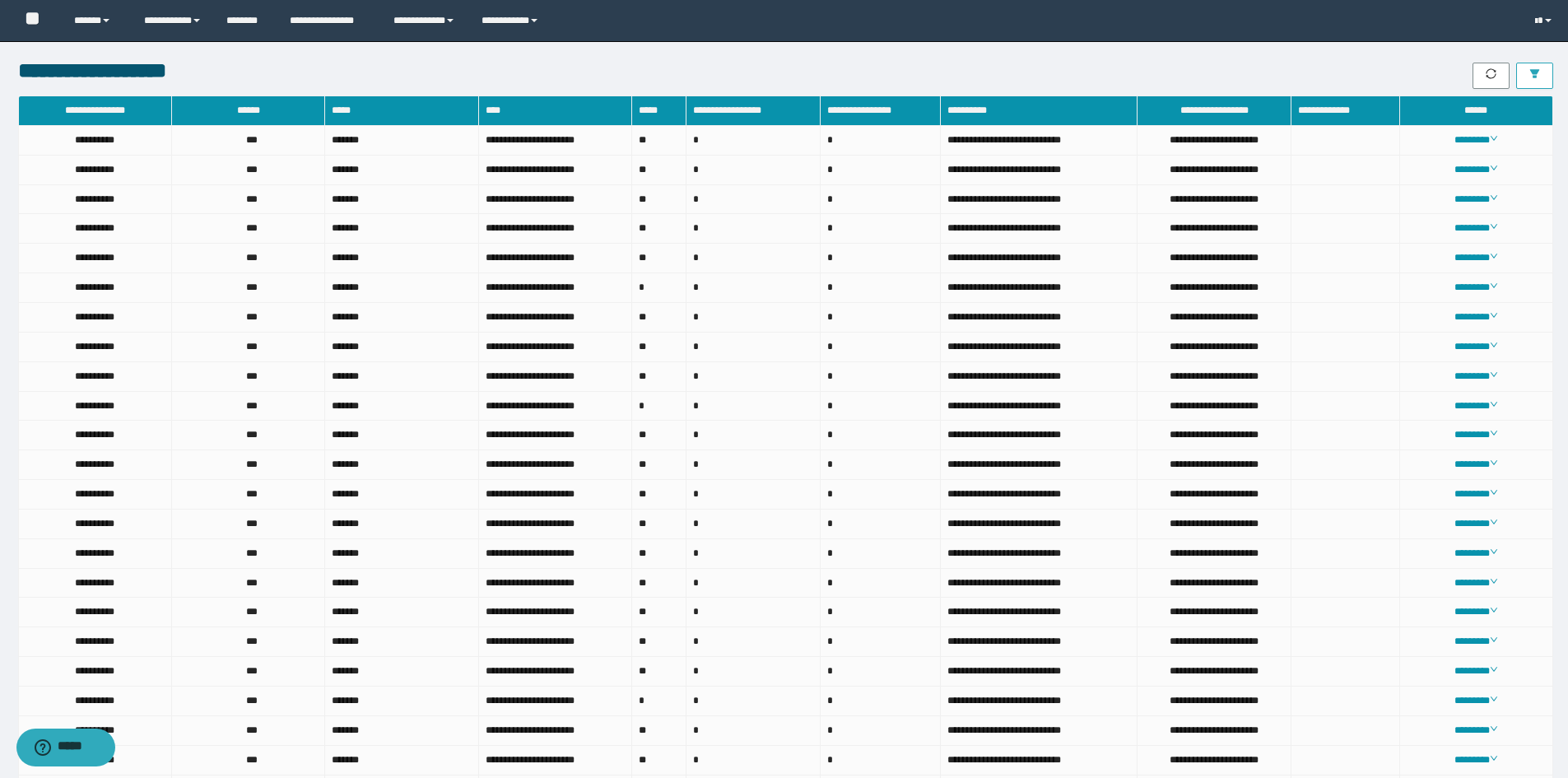 click at bounding box center [1534, 76] 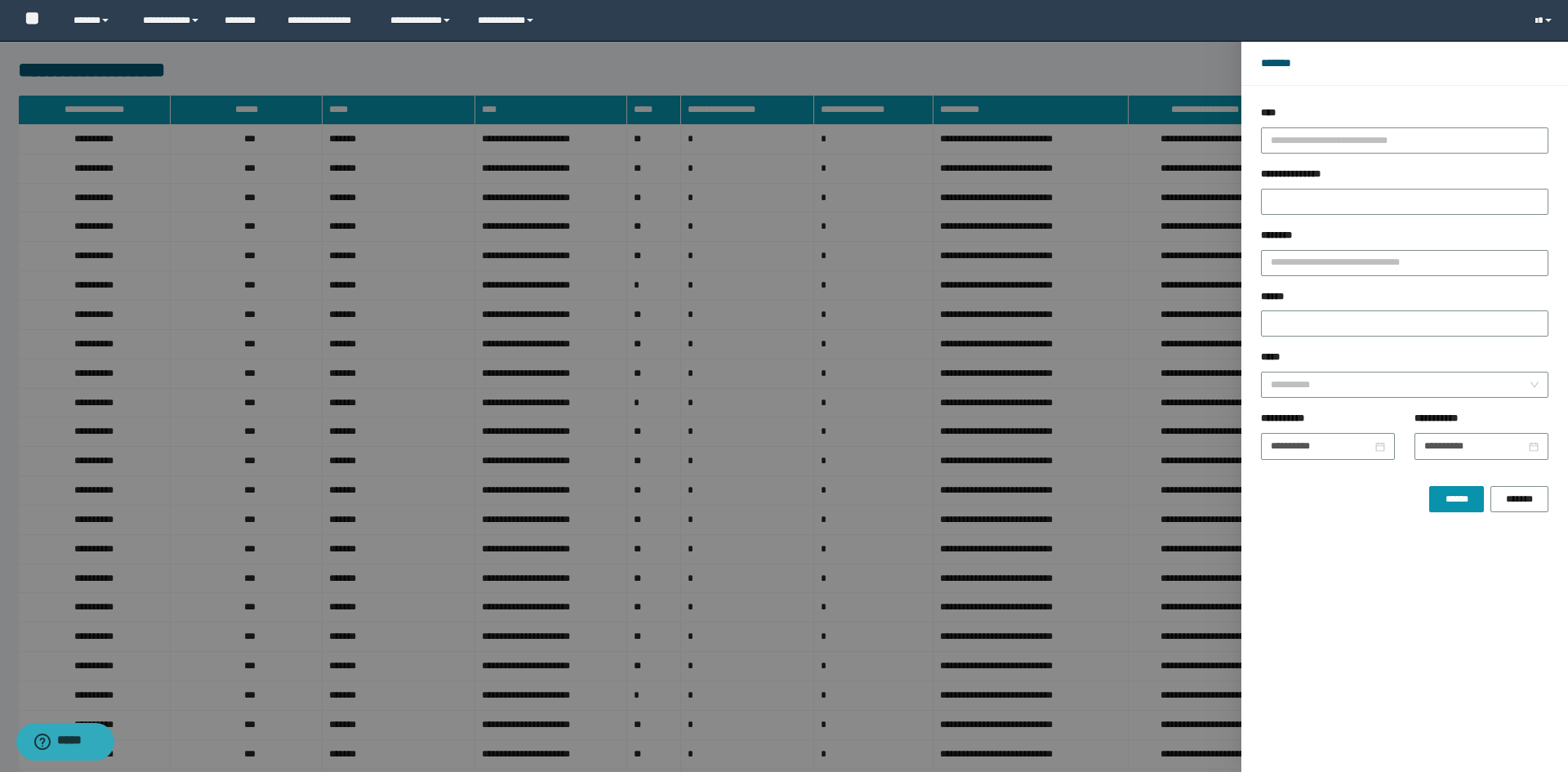click at bounding box center [784, 386] 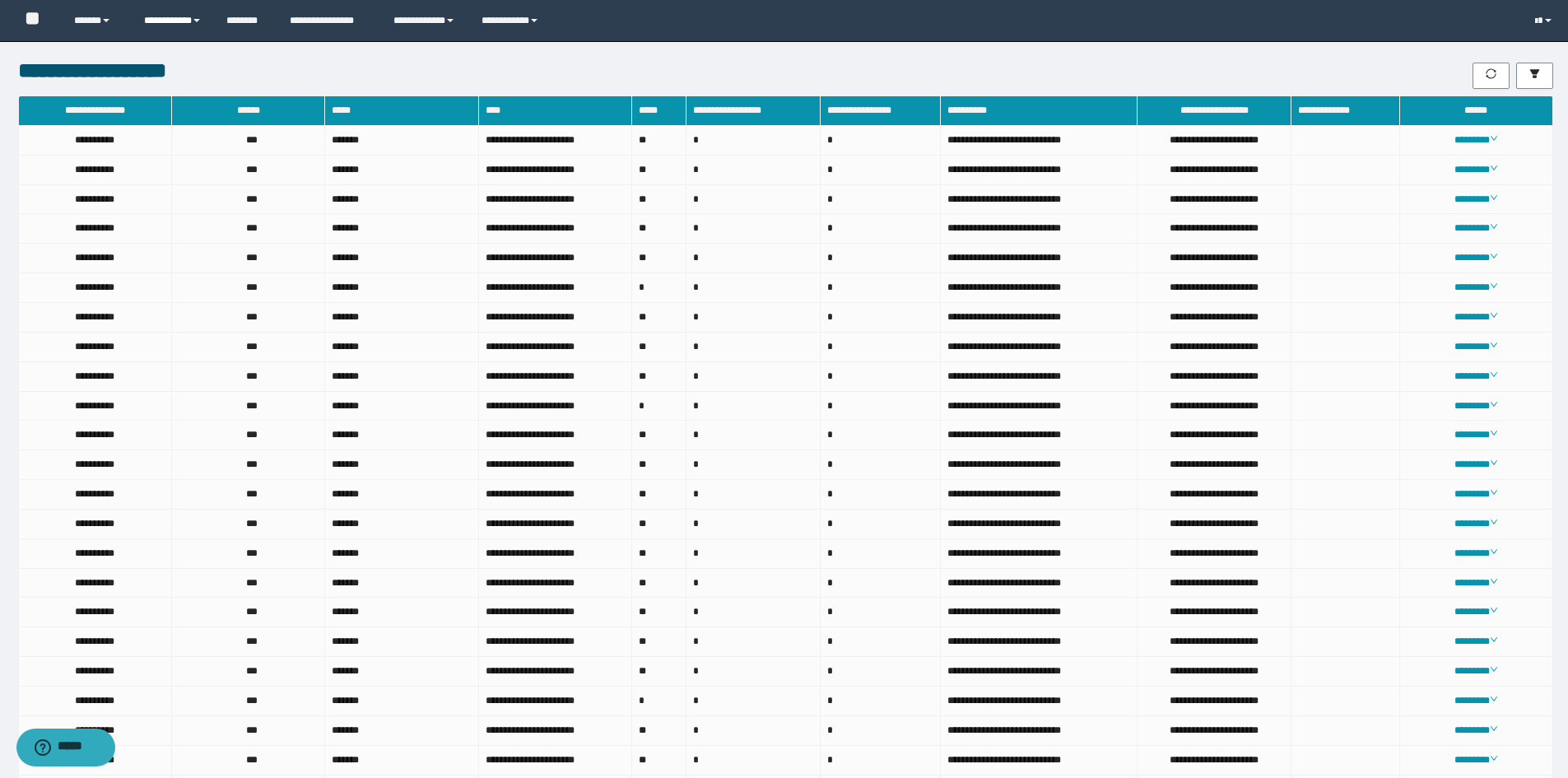 click on "**********" at bounding box center [173, 21] 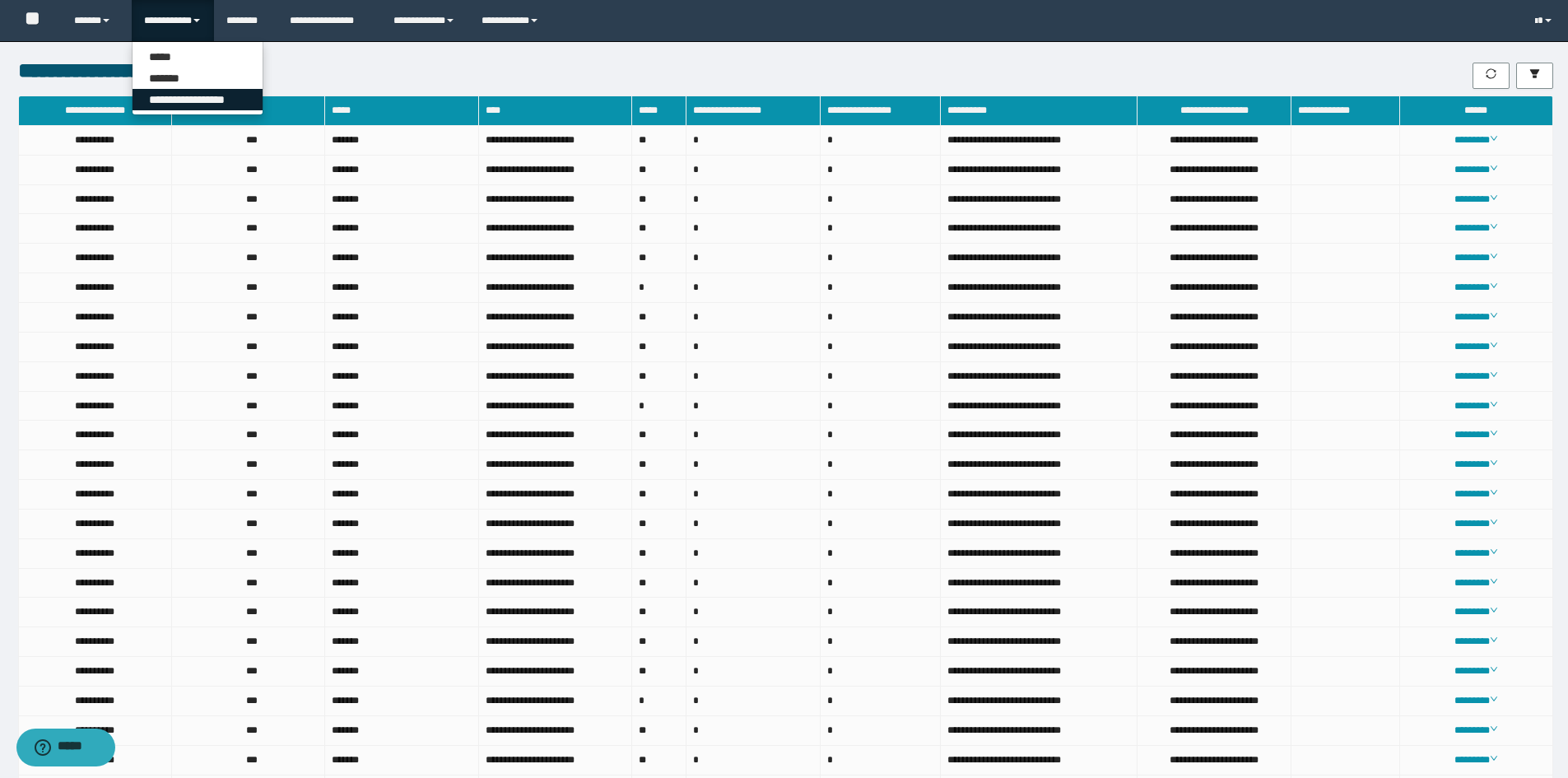 click on "**********" at bounding box center [198, 100] 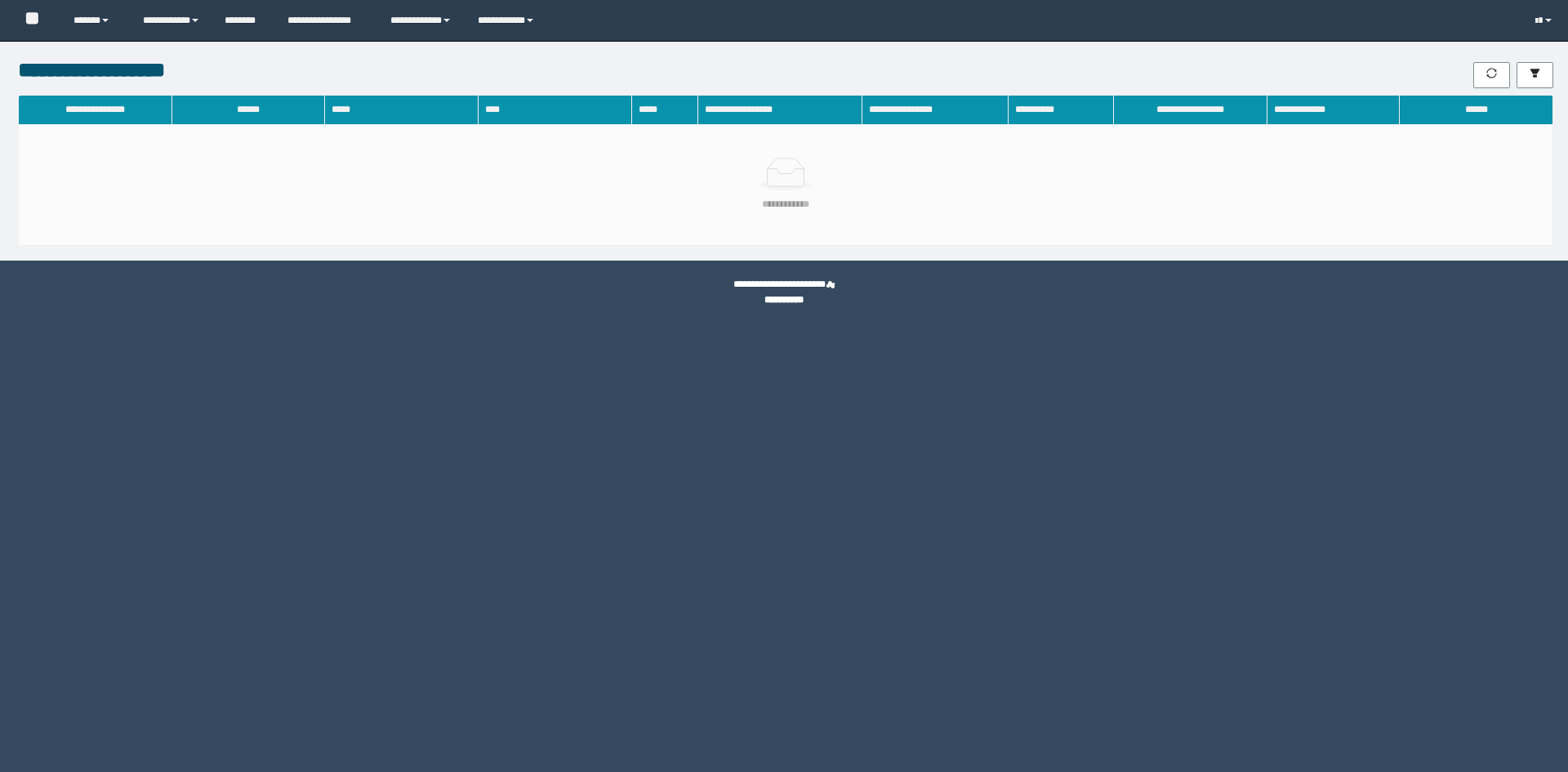 scroll, scrollTop: 0, scrollLeft: 0, axis: both 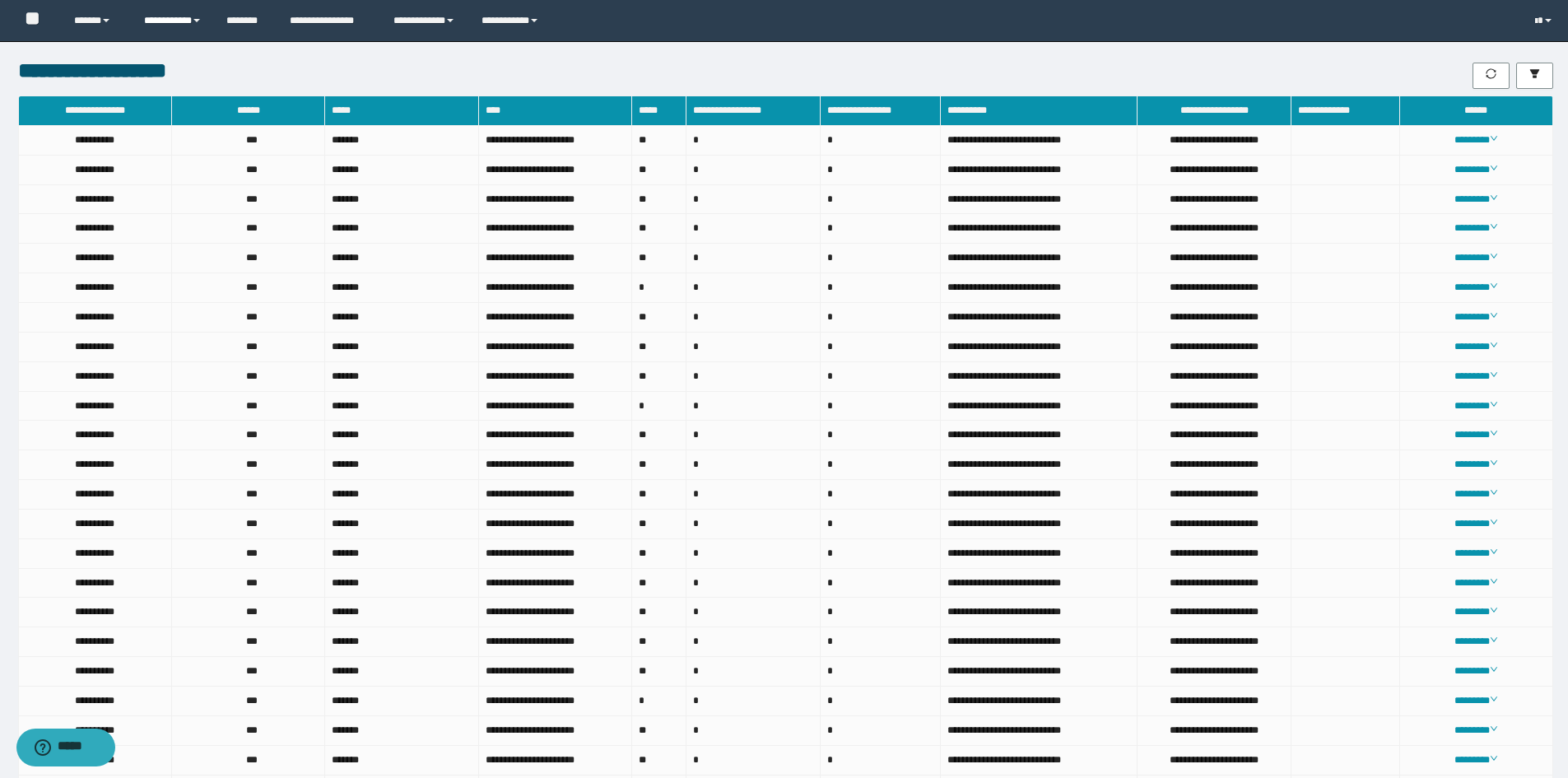 click on "**********" at bounding box center (173, 21) 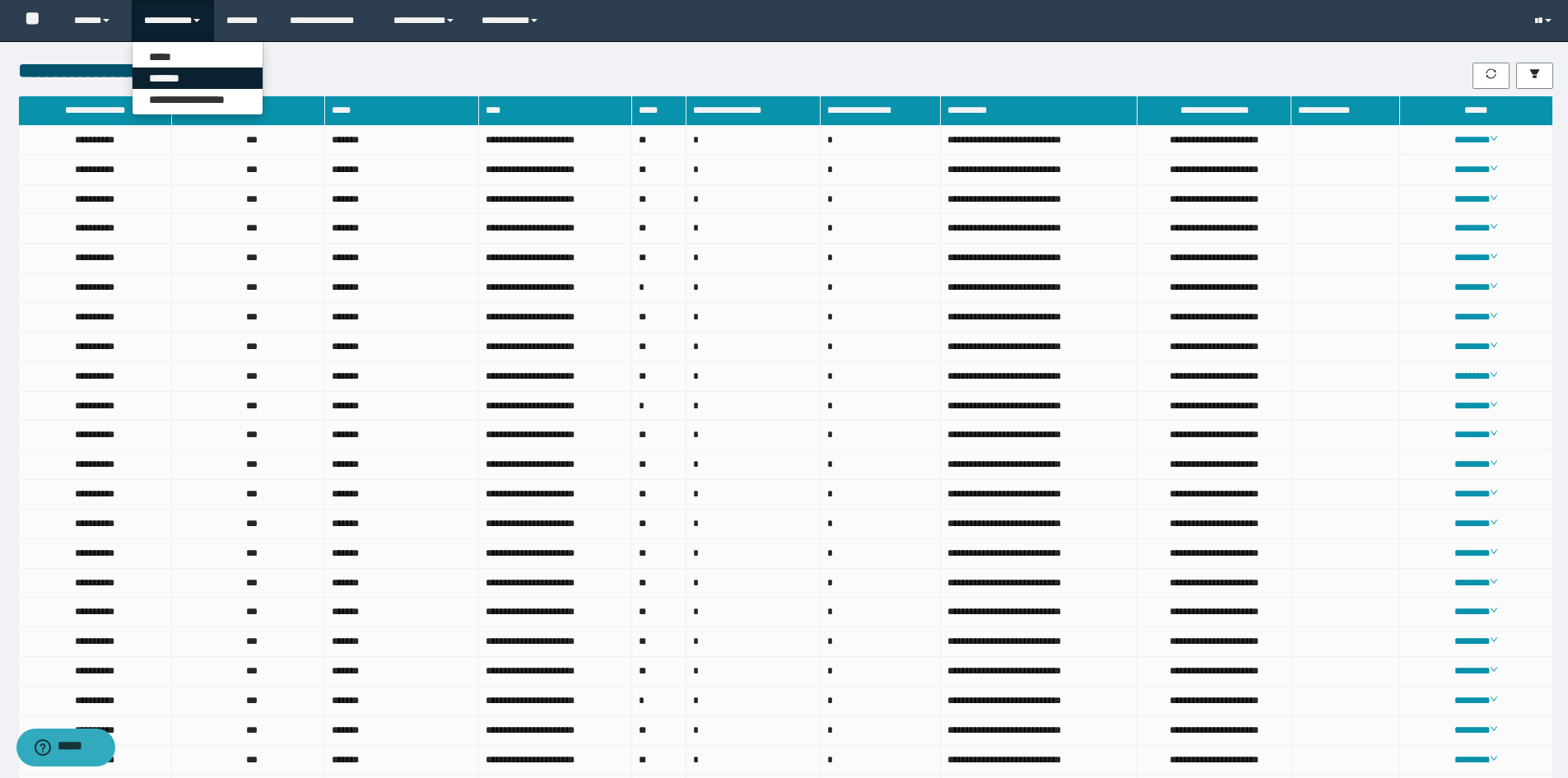 click on "*******" at bounding box center (198, 78) 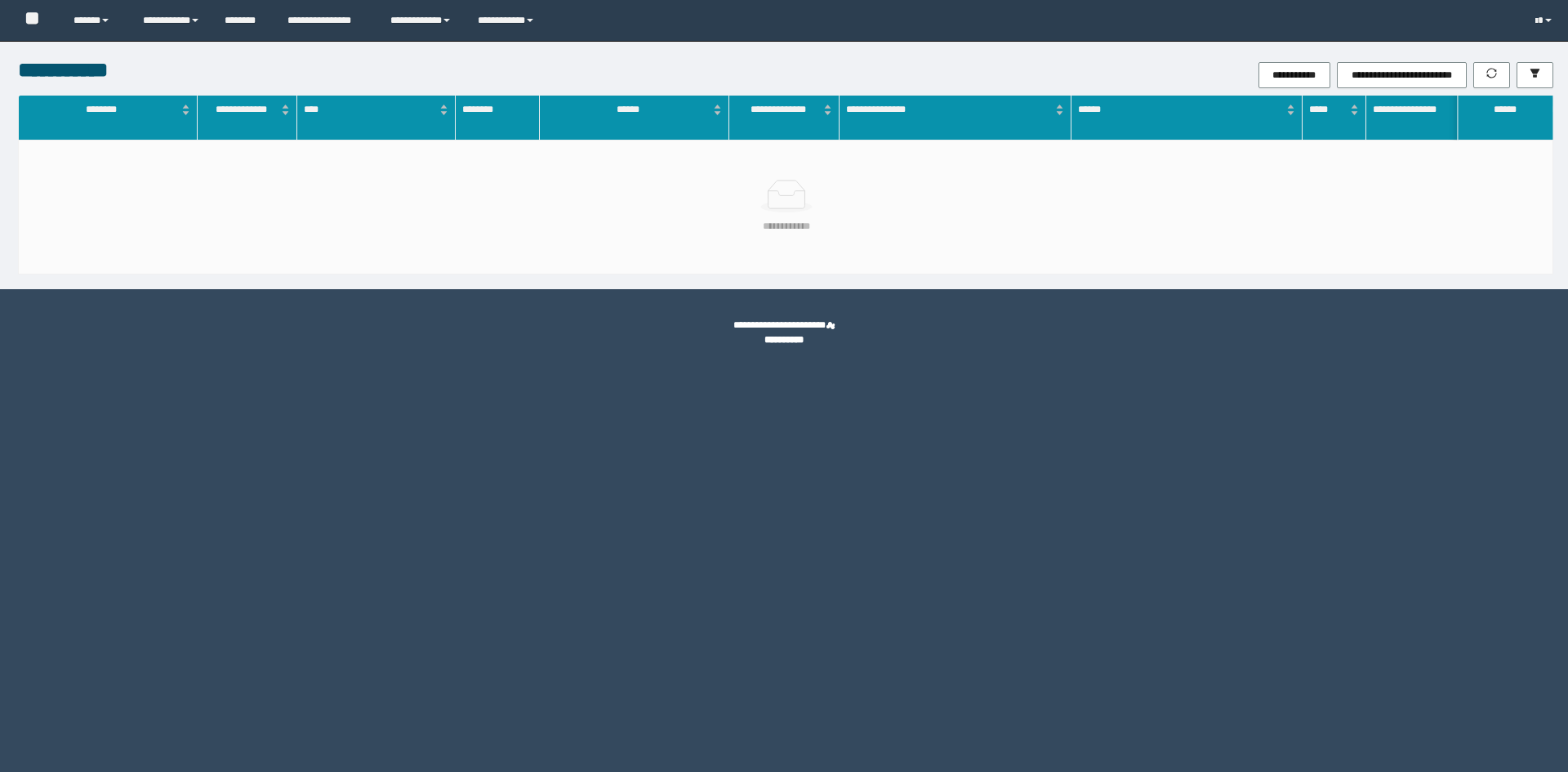 scroll, scrollTop: 0, scrollLeft: 0, axis: both 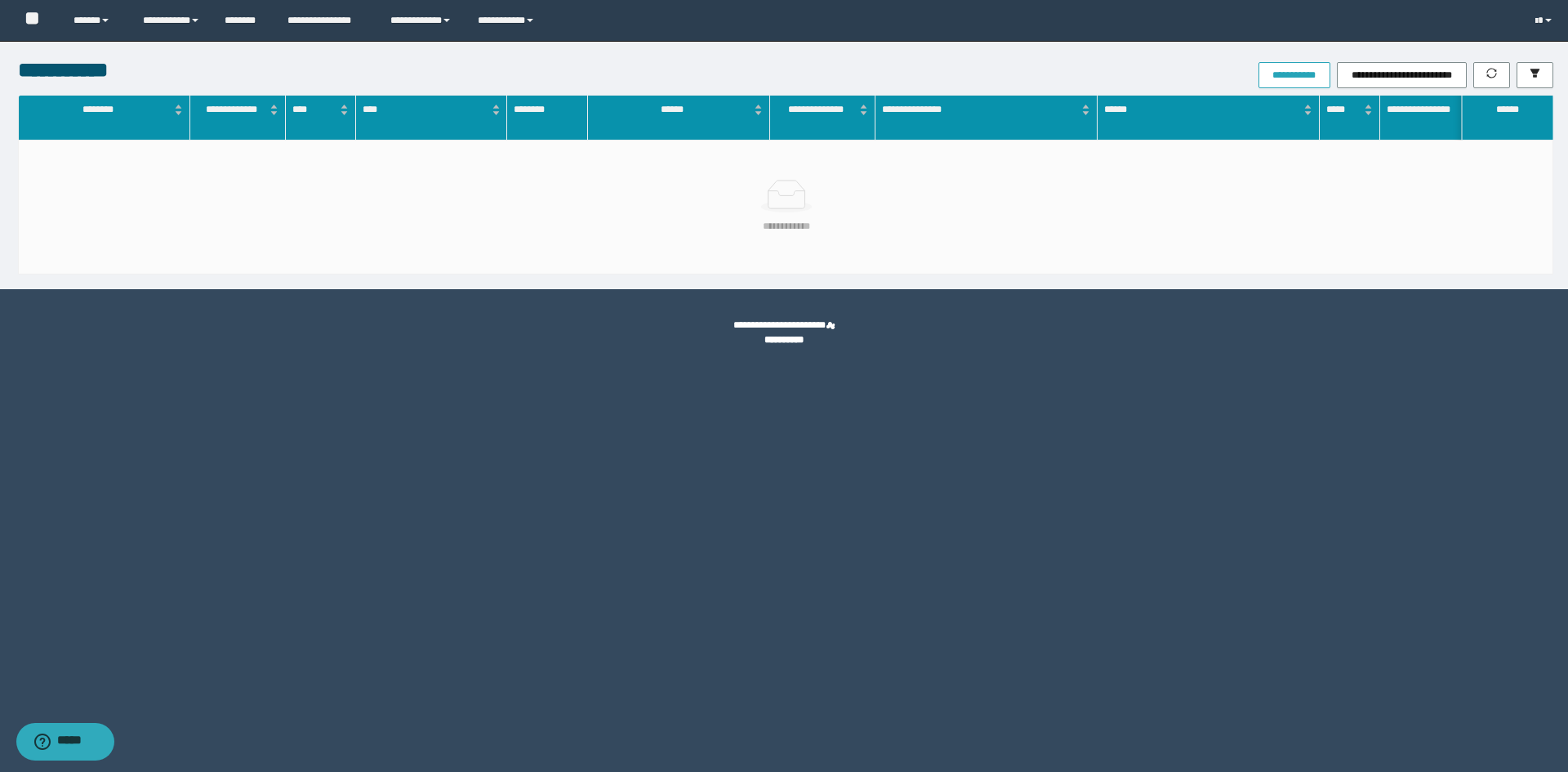 click on "**********" at bounding box center (1294, 75) 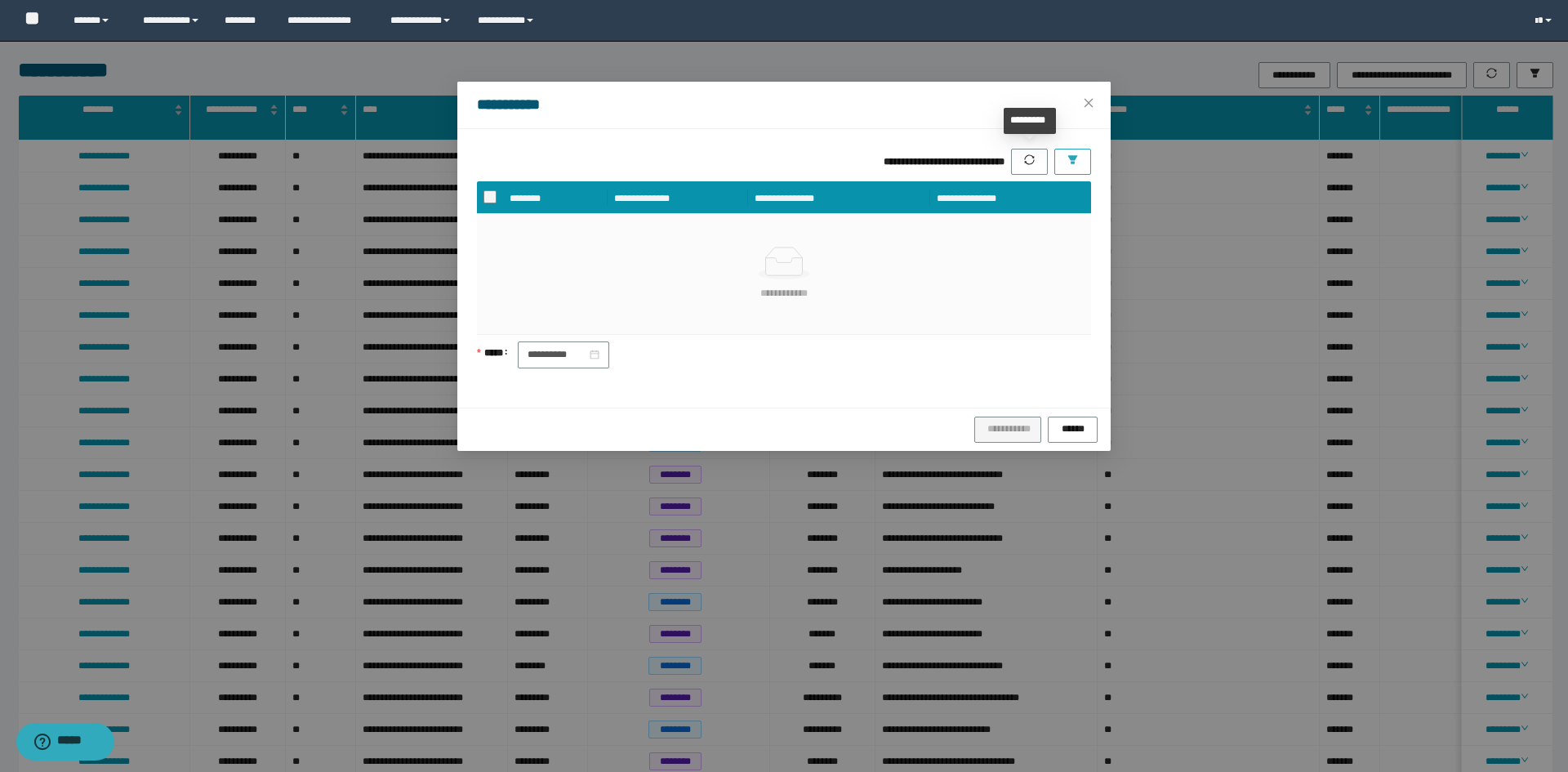click at bounding box center [1072, 162] 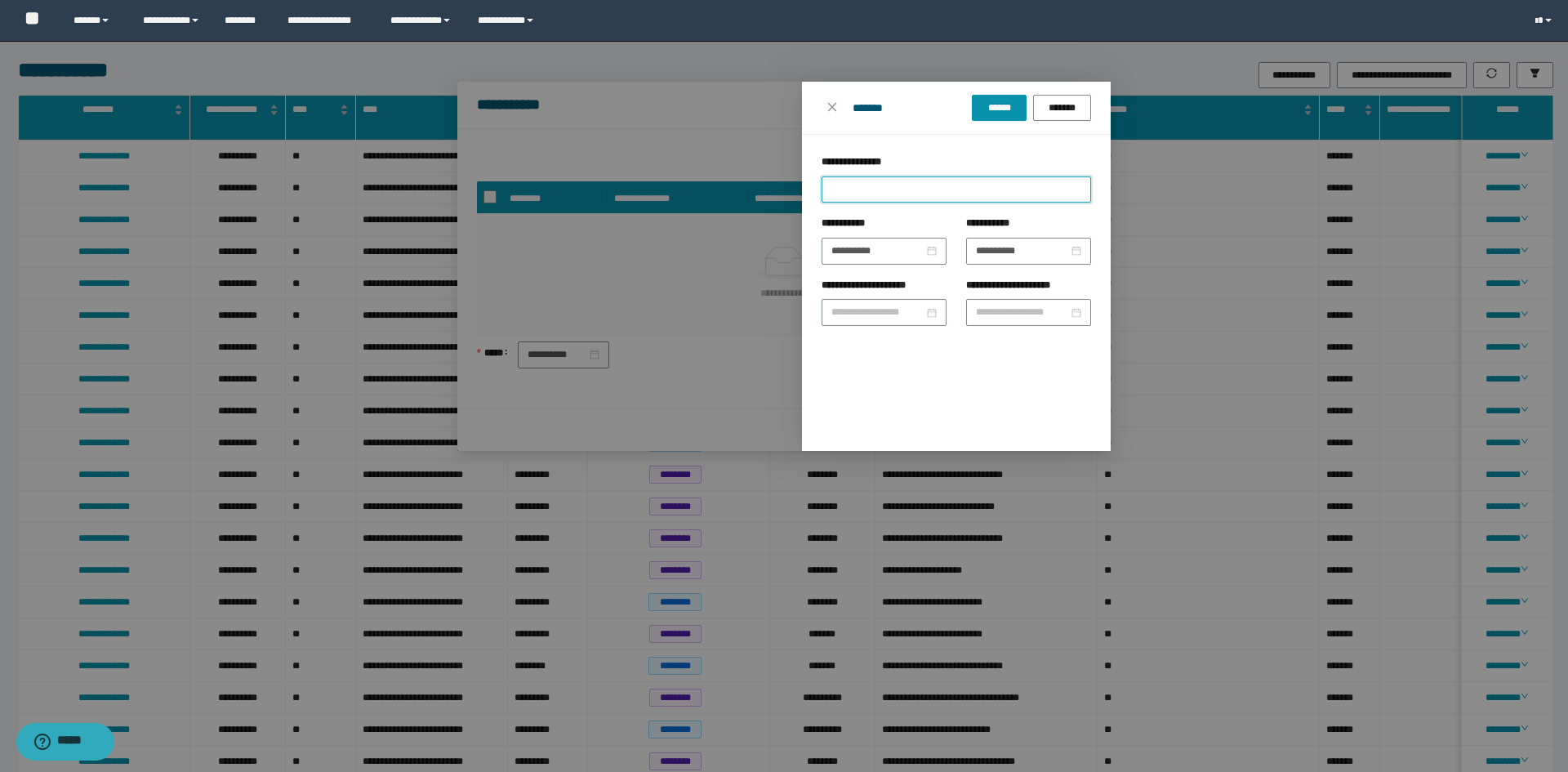 click on "**********" at bounding box center [956, 190] 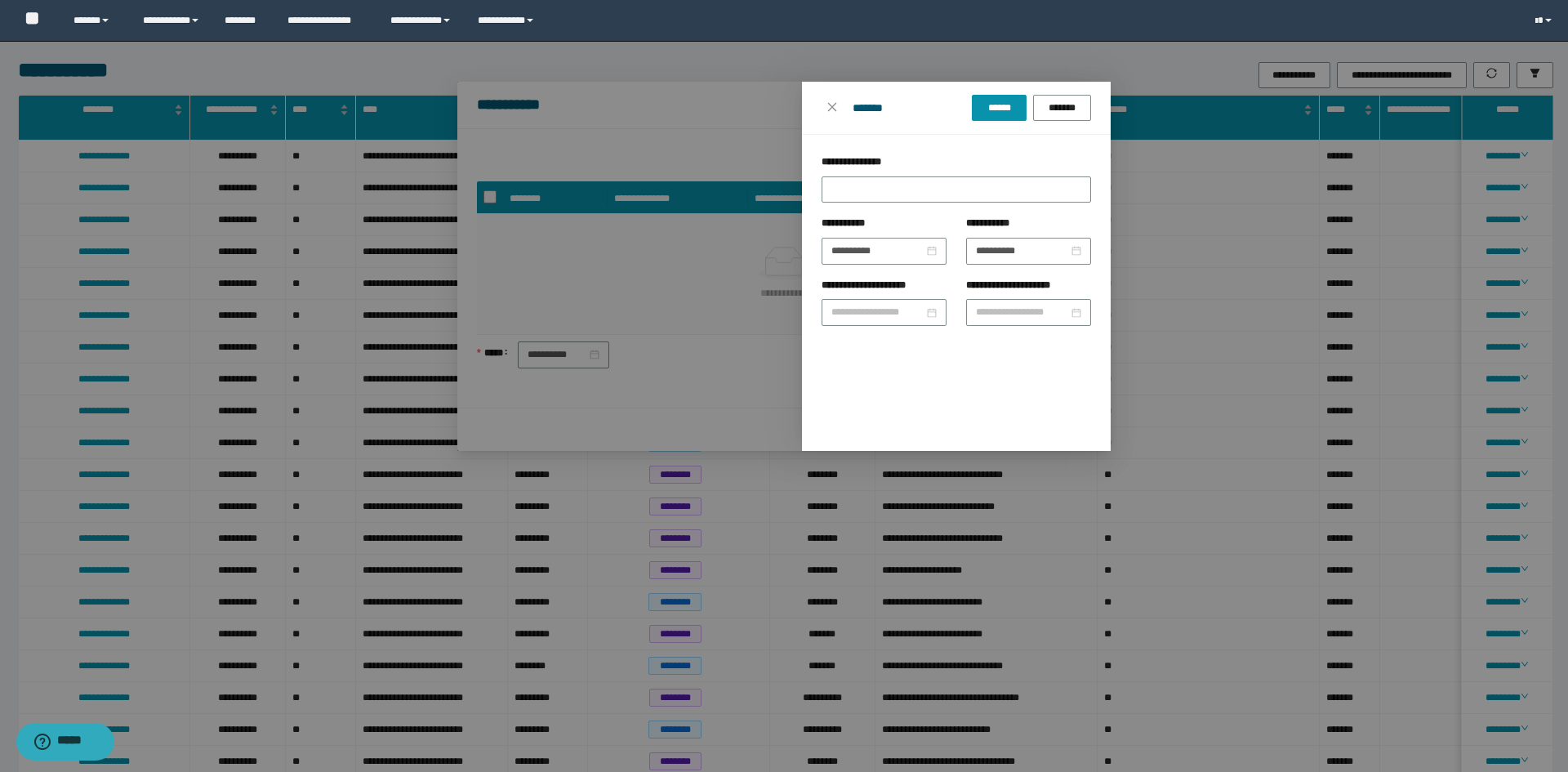 click on "**********" at bounding box center [784, 386] 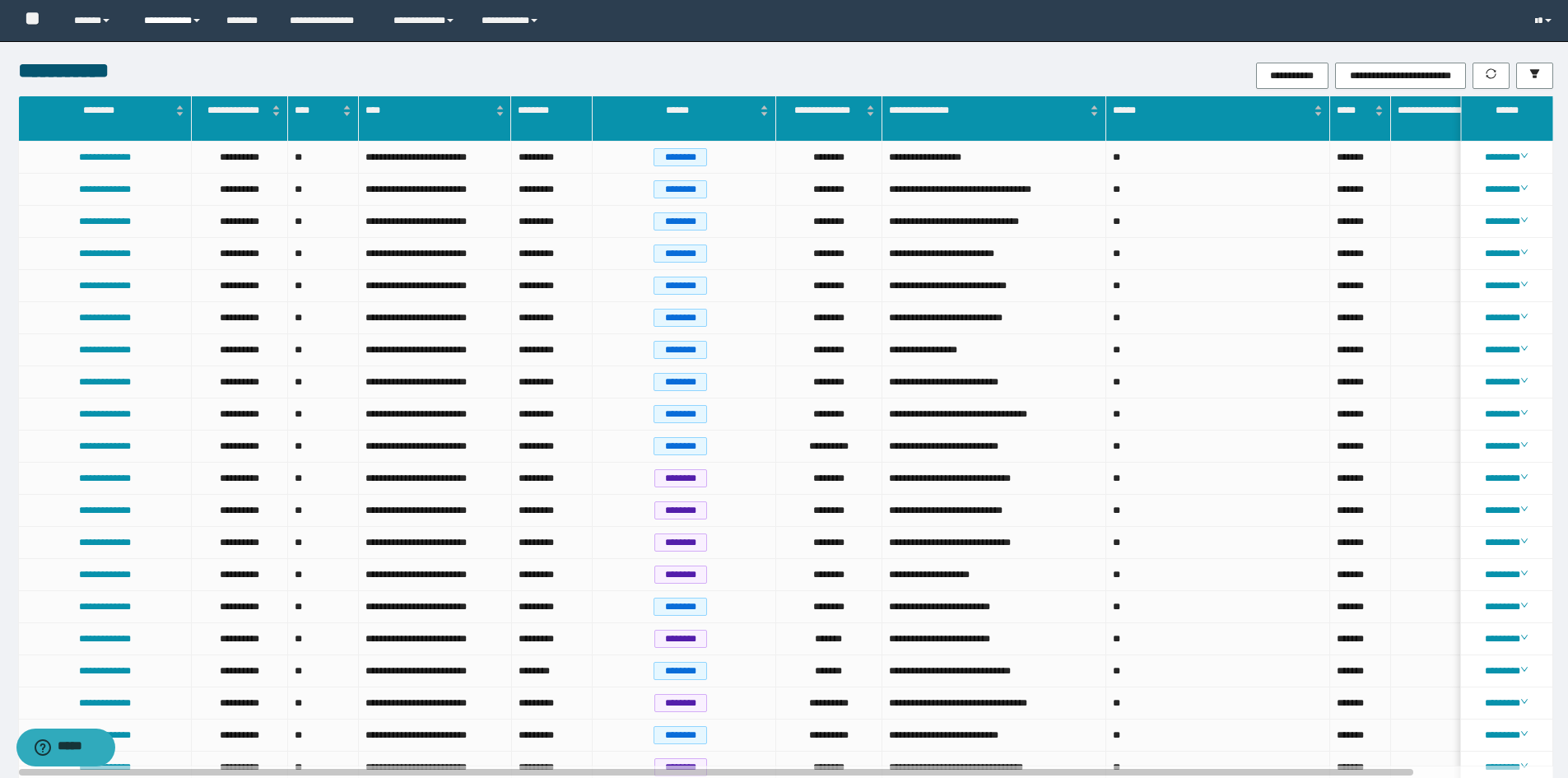 click on "**********" at bounding box center (173, 21) 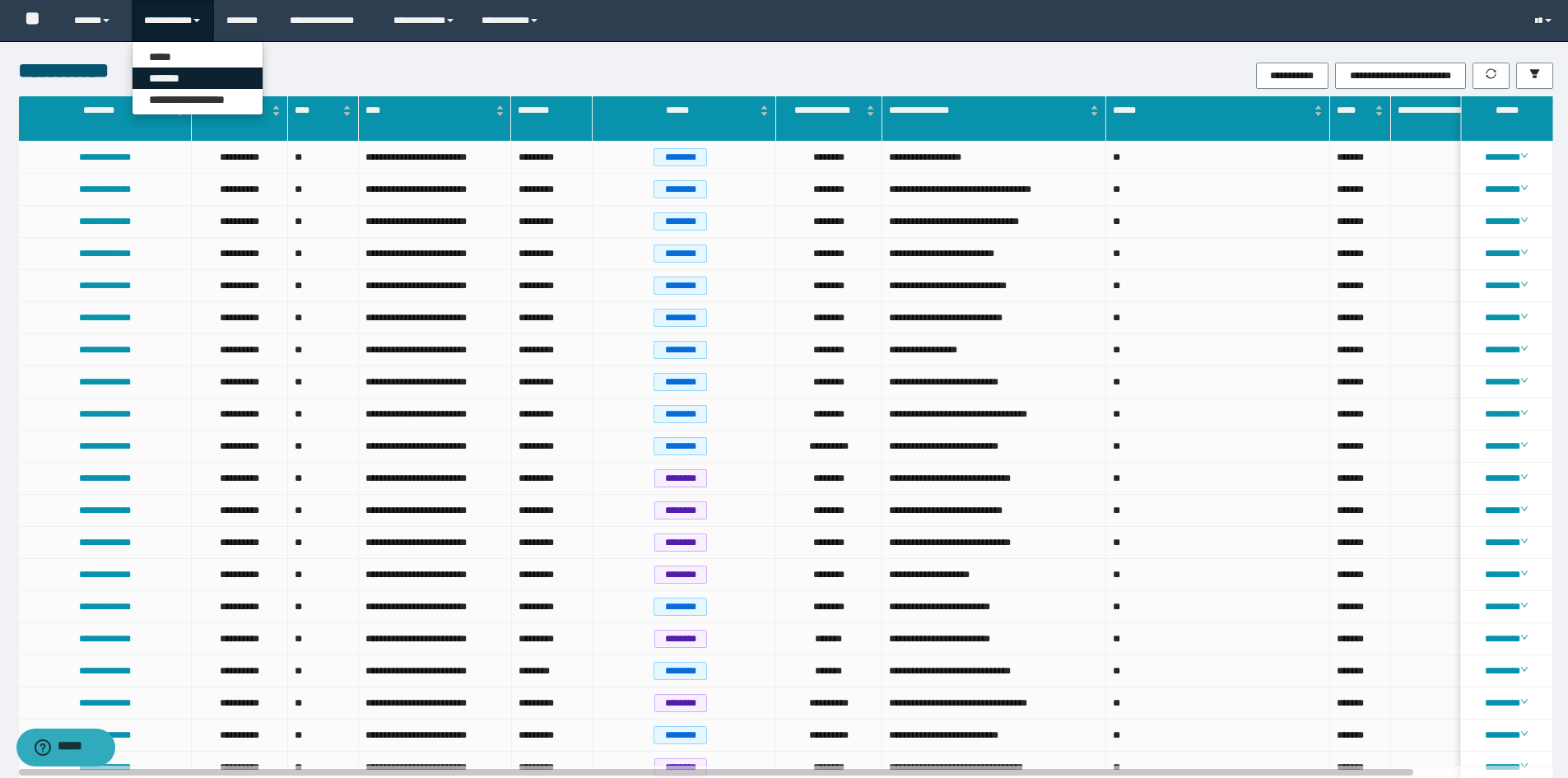 click on "*******" at bounding box center [198, 78] 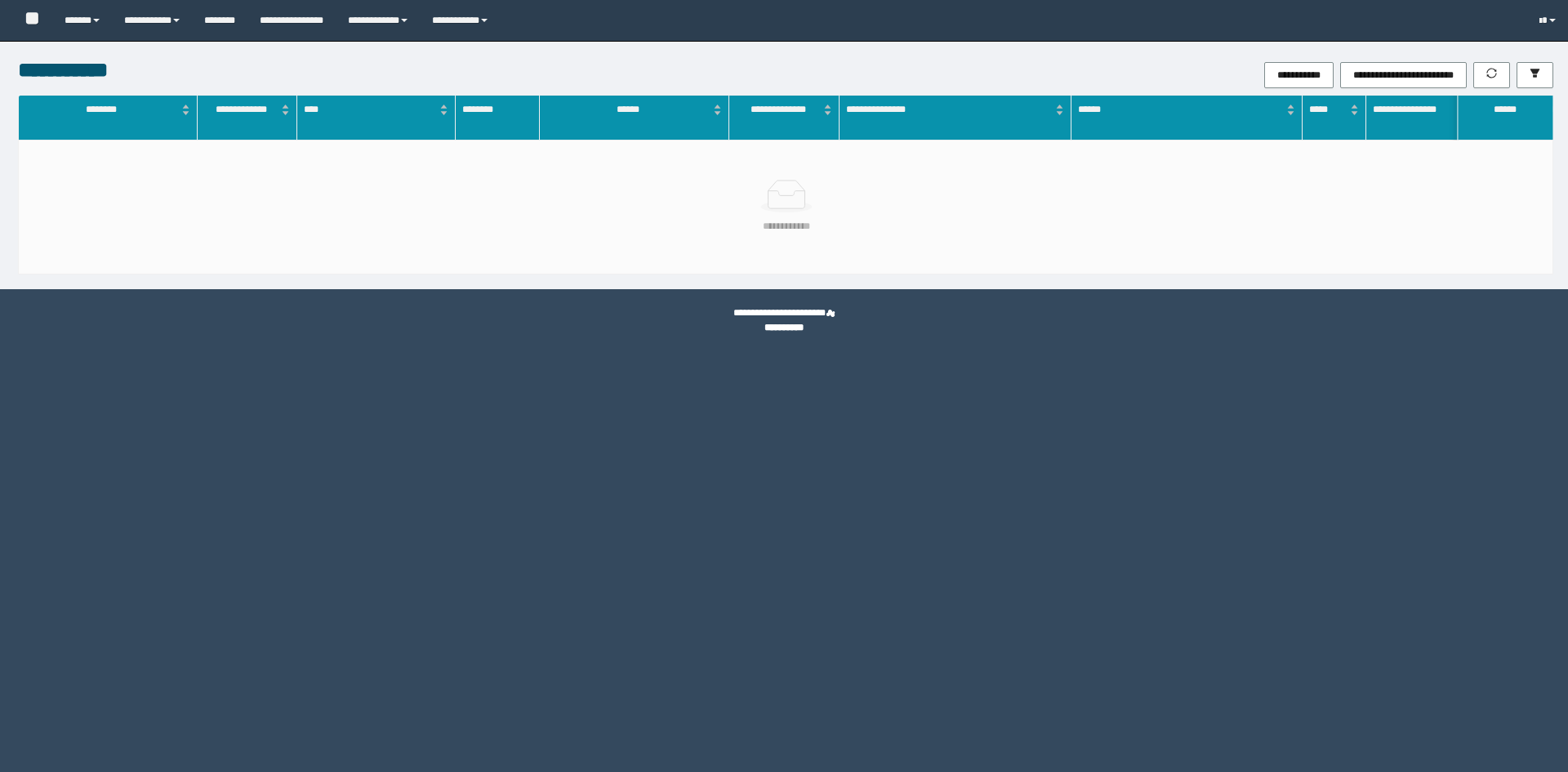 scroll, scrollTop: 0, scrollLeft: 0, axis: both 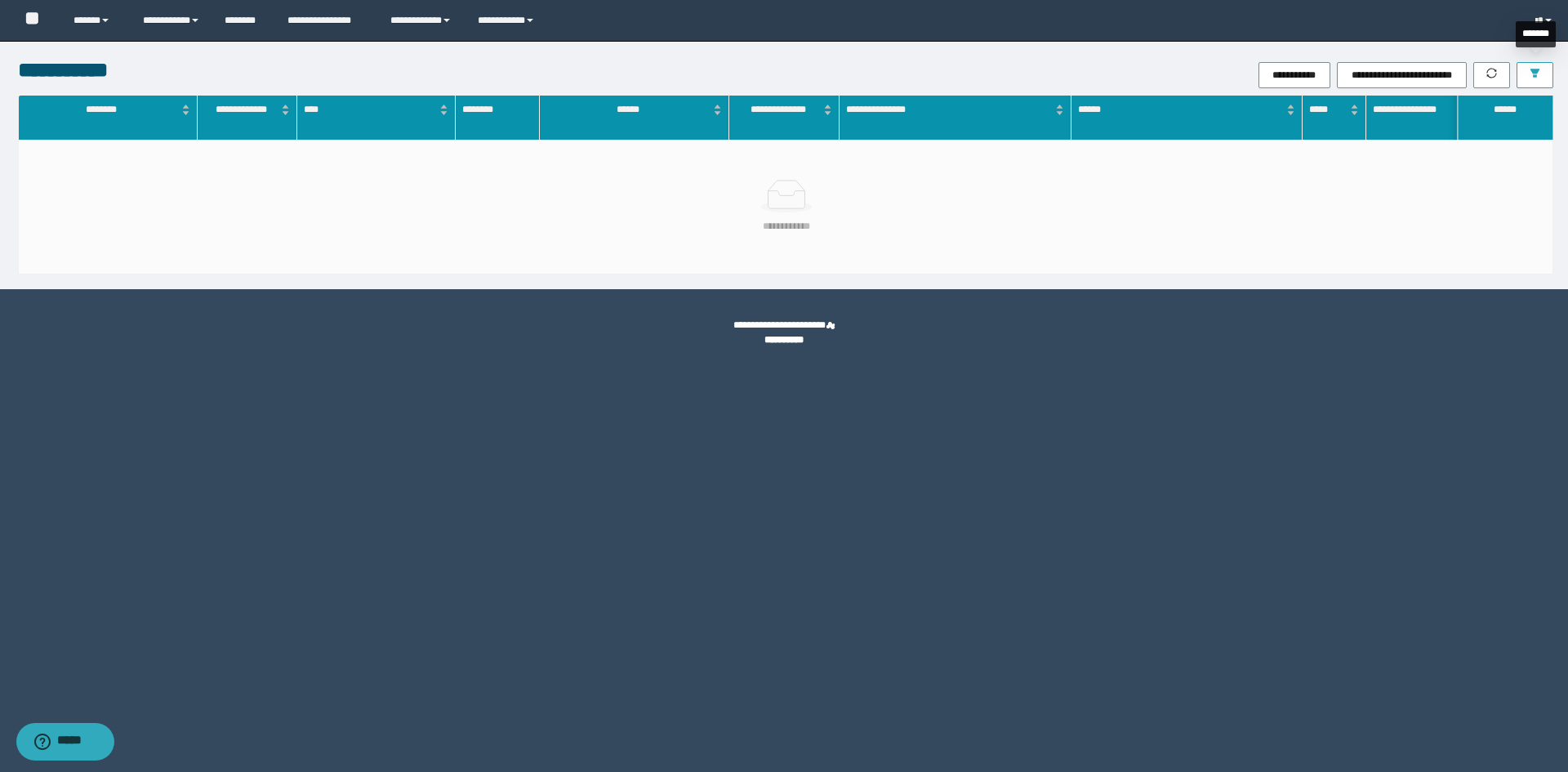 click at bounding box center [1535, 75] 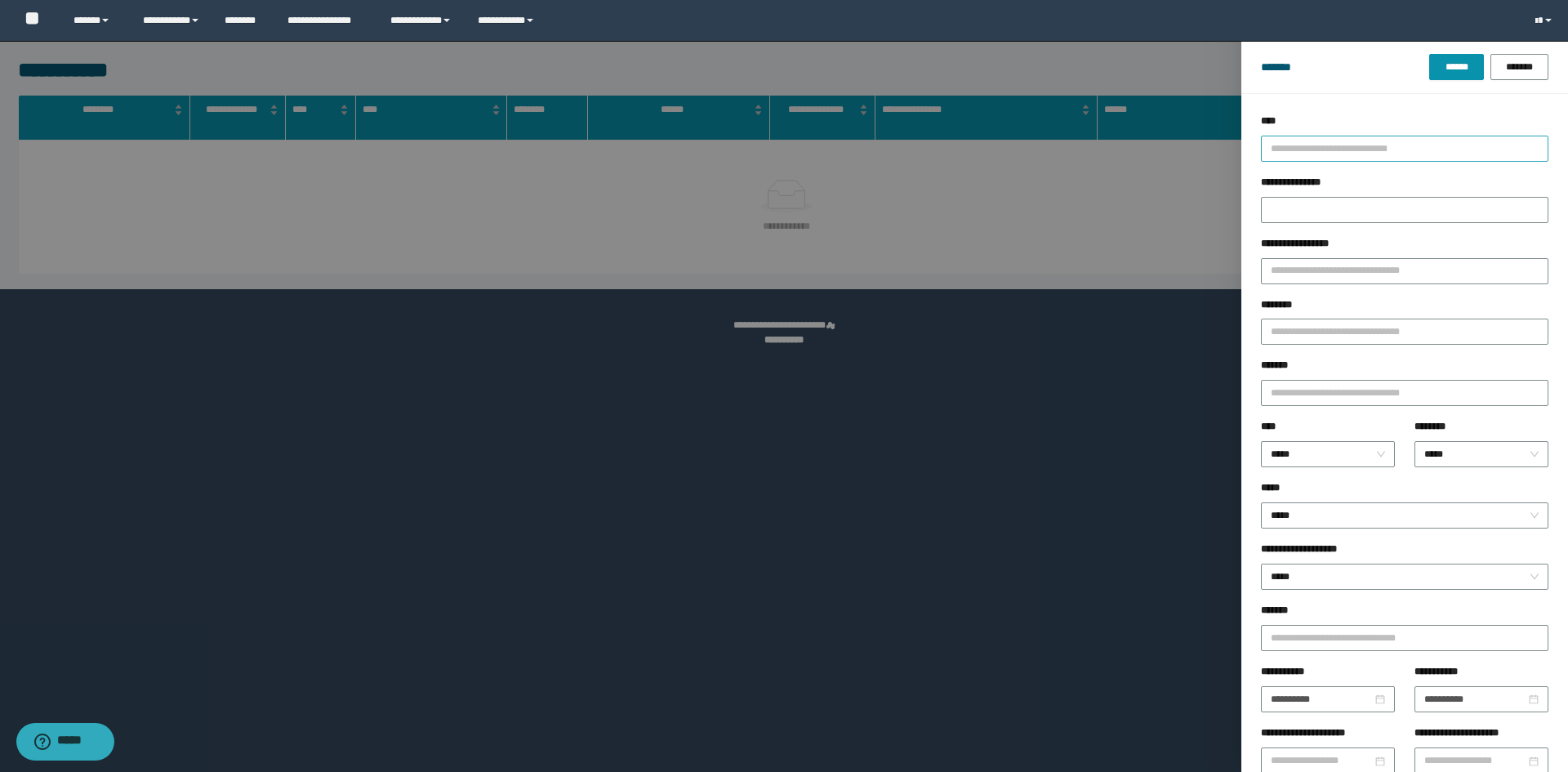 click at bounding box center (1397, 148) 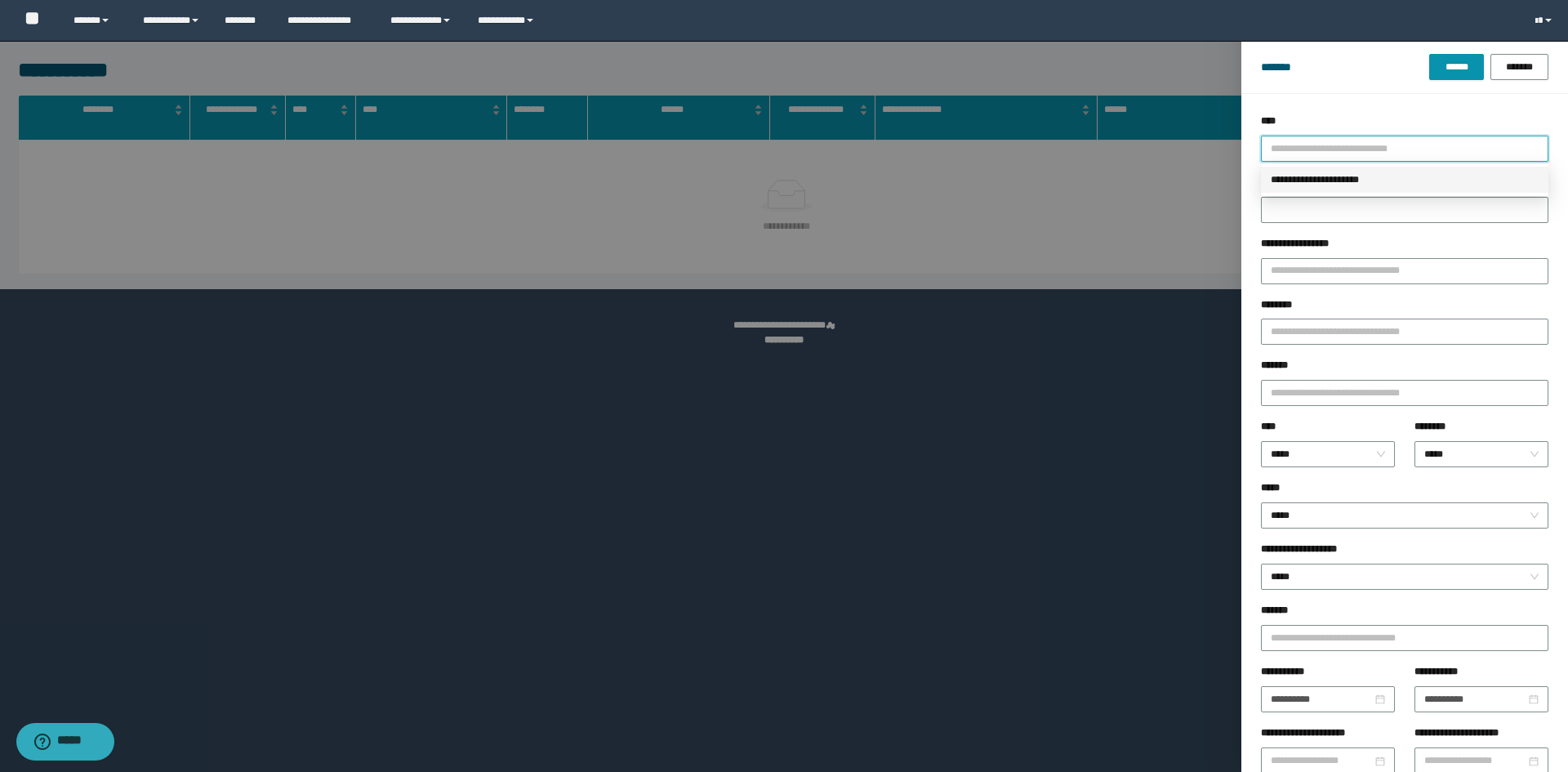 click on "**********" at bounding box center [1405, 180] 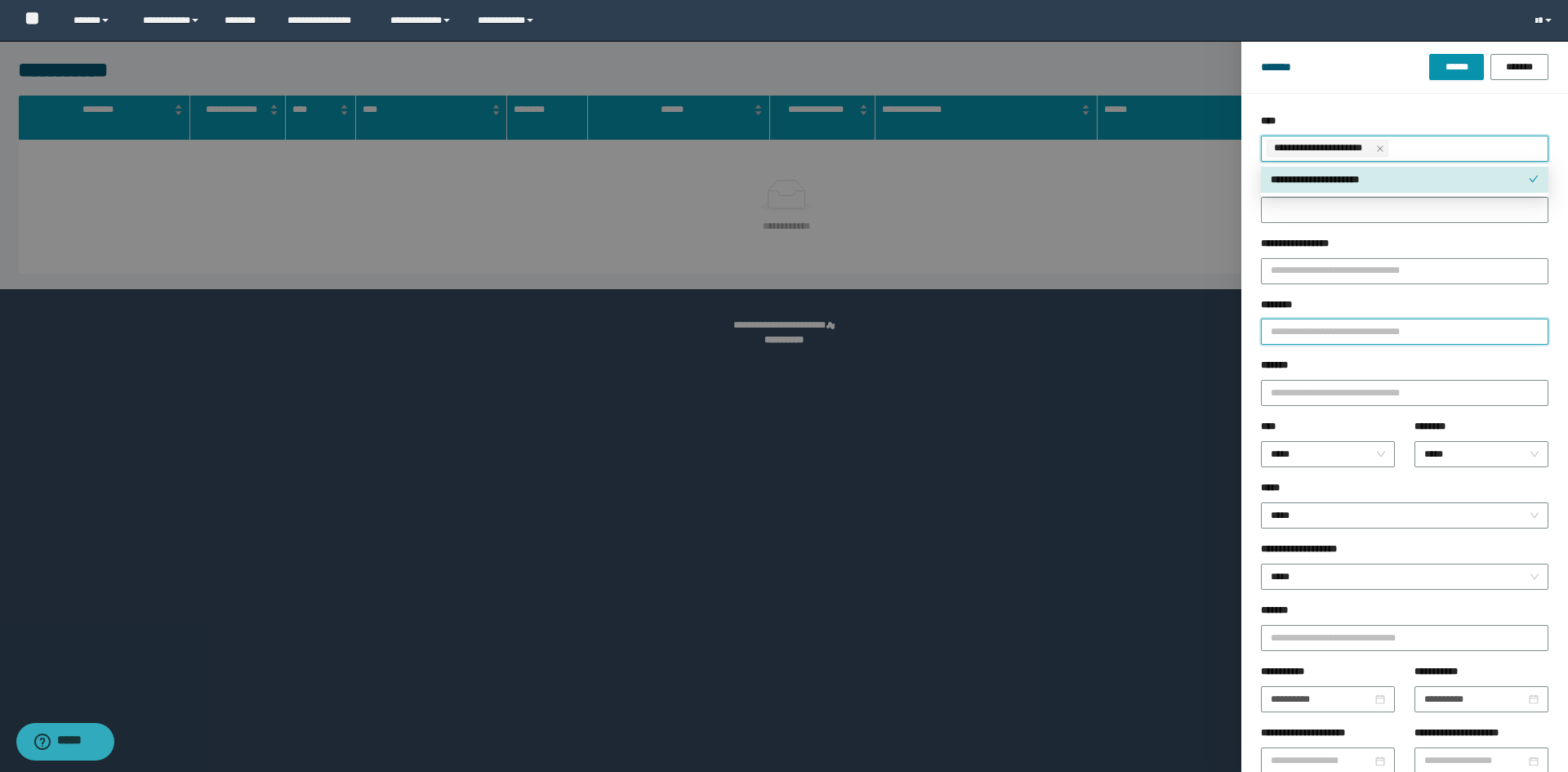 click on "********" at bounding box center (1405, 332) 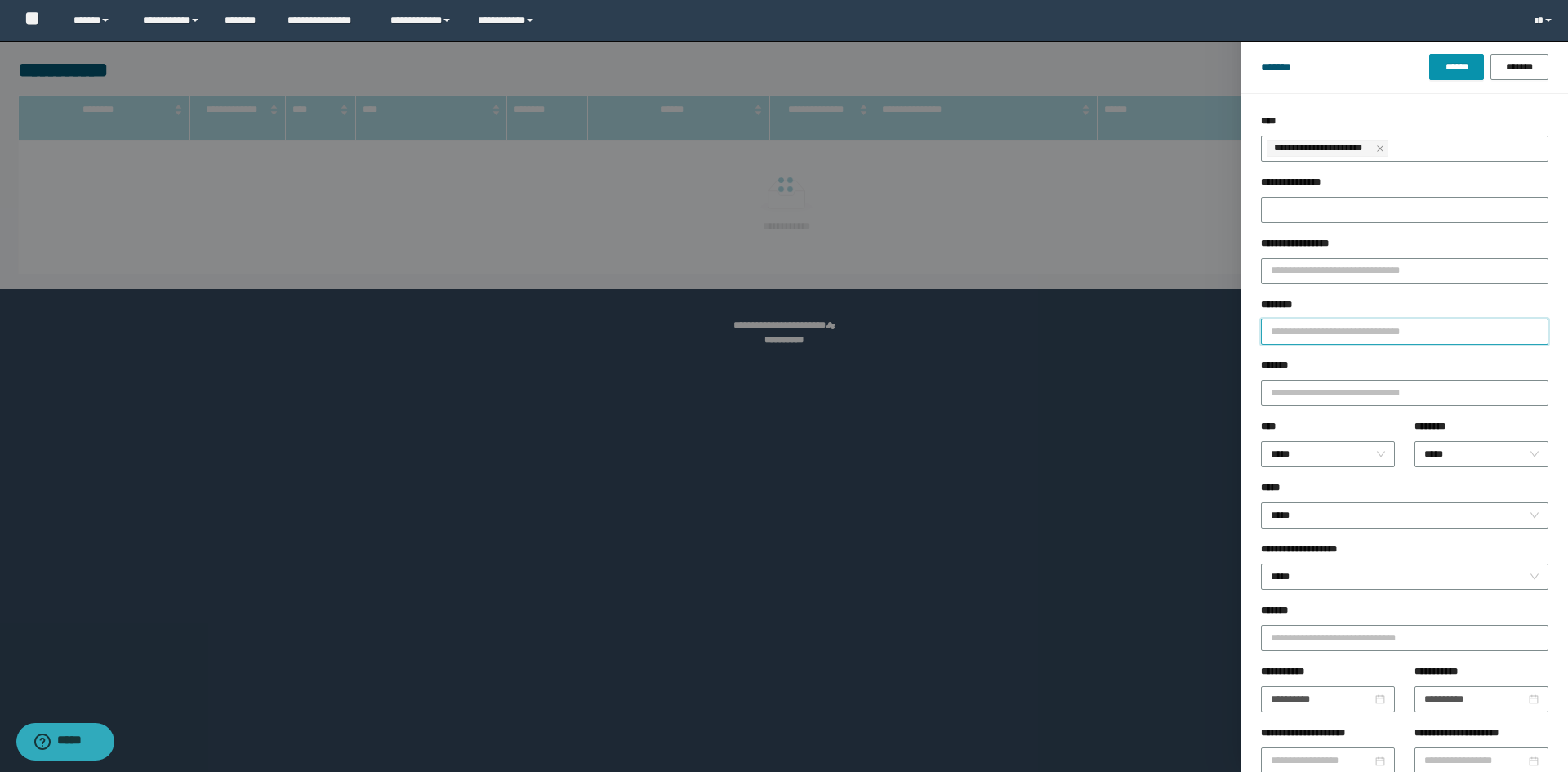 paste on "********" 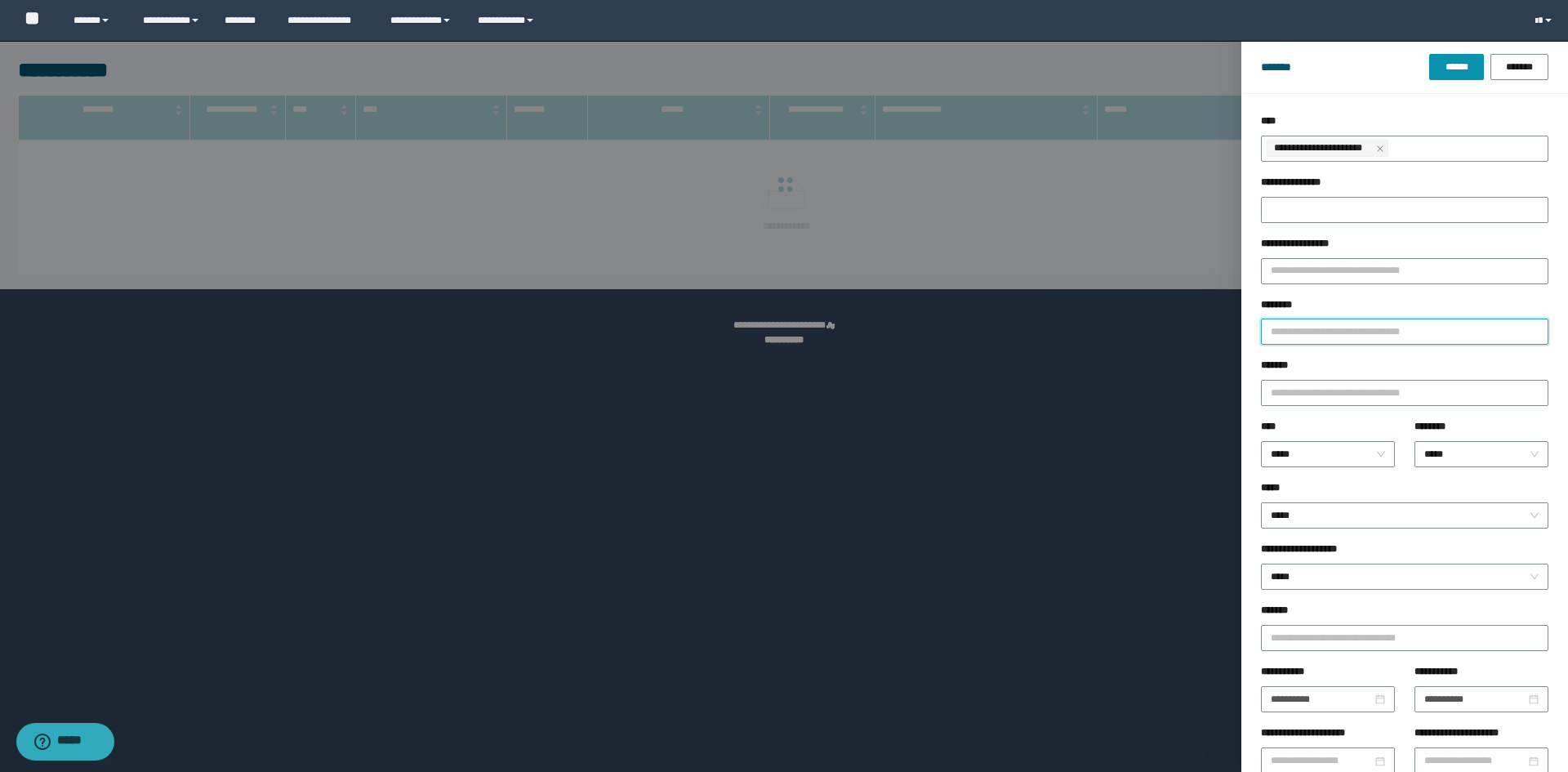 type on "********" 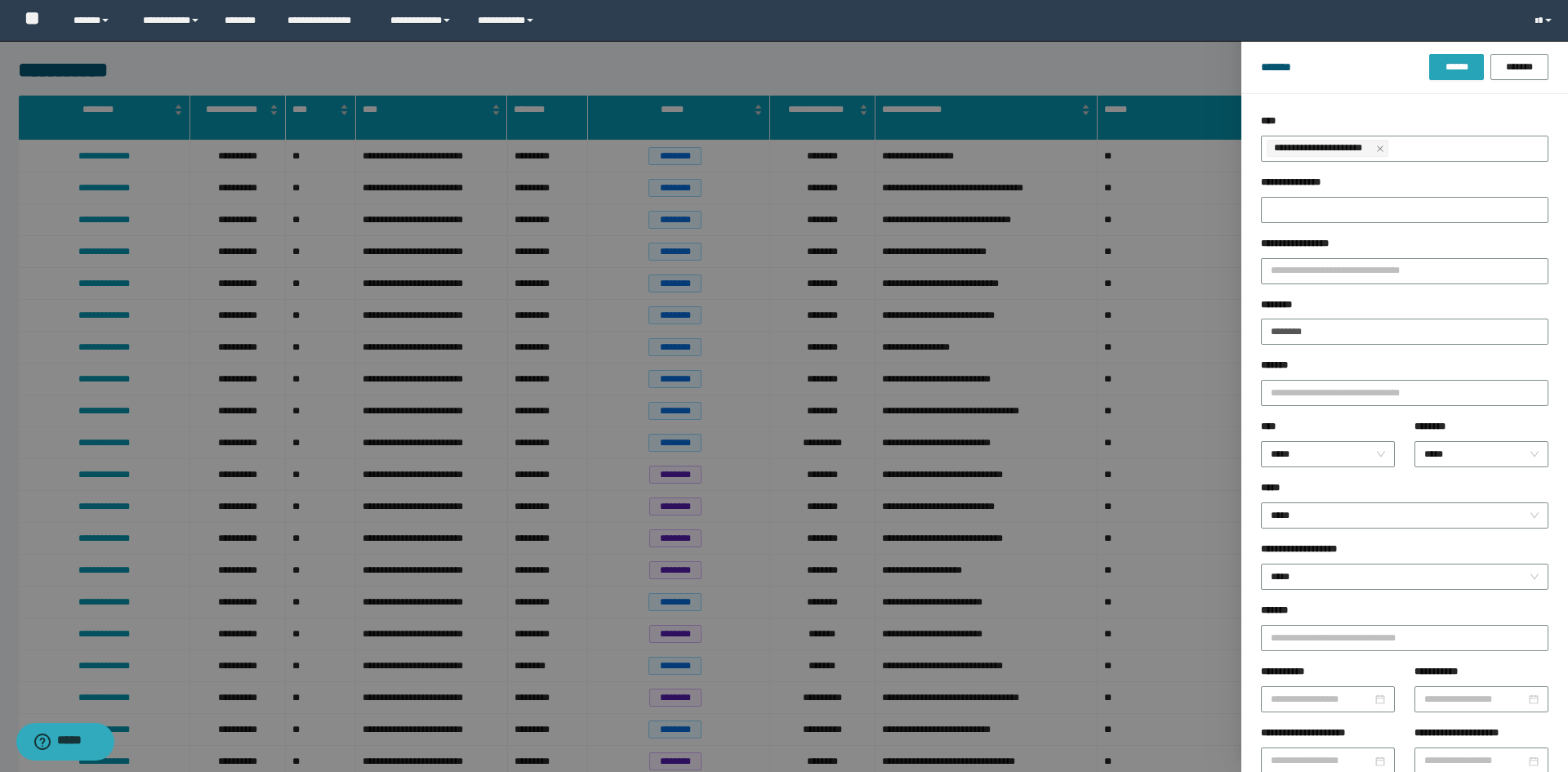 click on "******" at bounding box center [1456, 67] 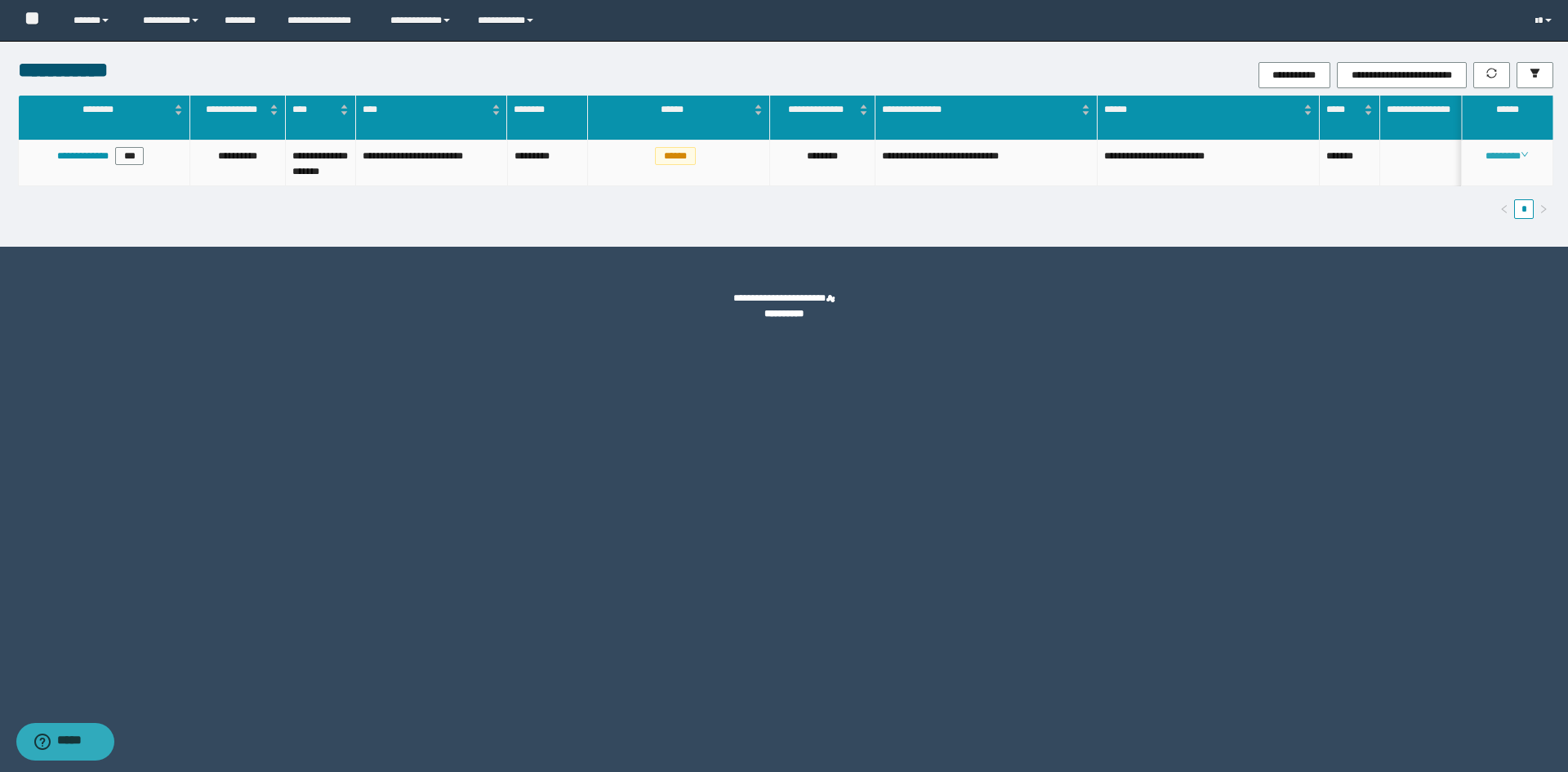 click on "********" at bounding box center [1507, 156] 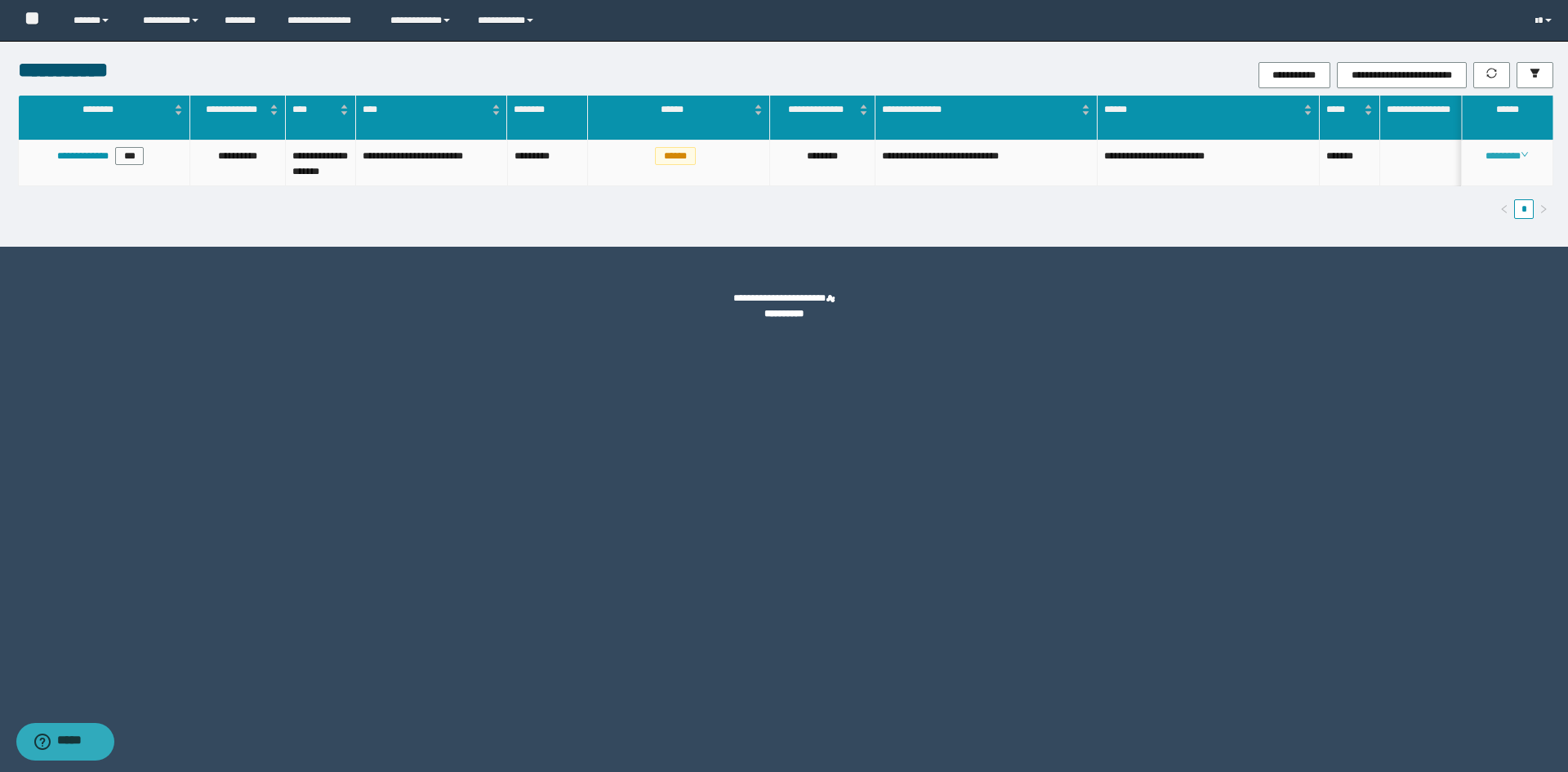 click on "********" at bounding box center (1507, 156) 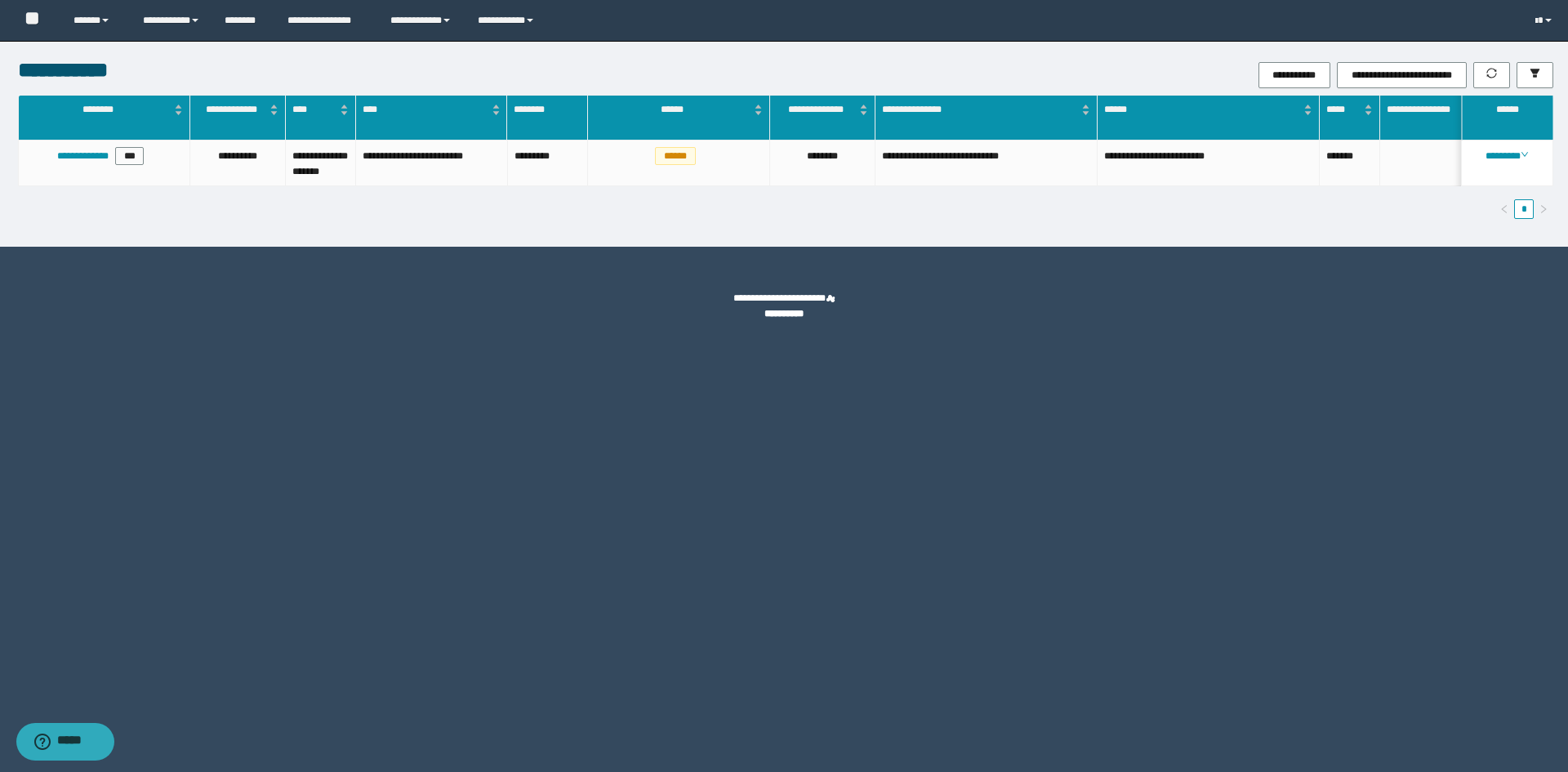 drag, startPoint x: 1108, startPoint y: 612, endPoint x: 1061, endPoint y: 583, distance: 55.22681 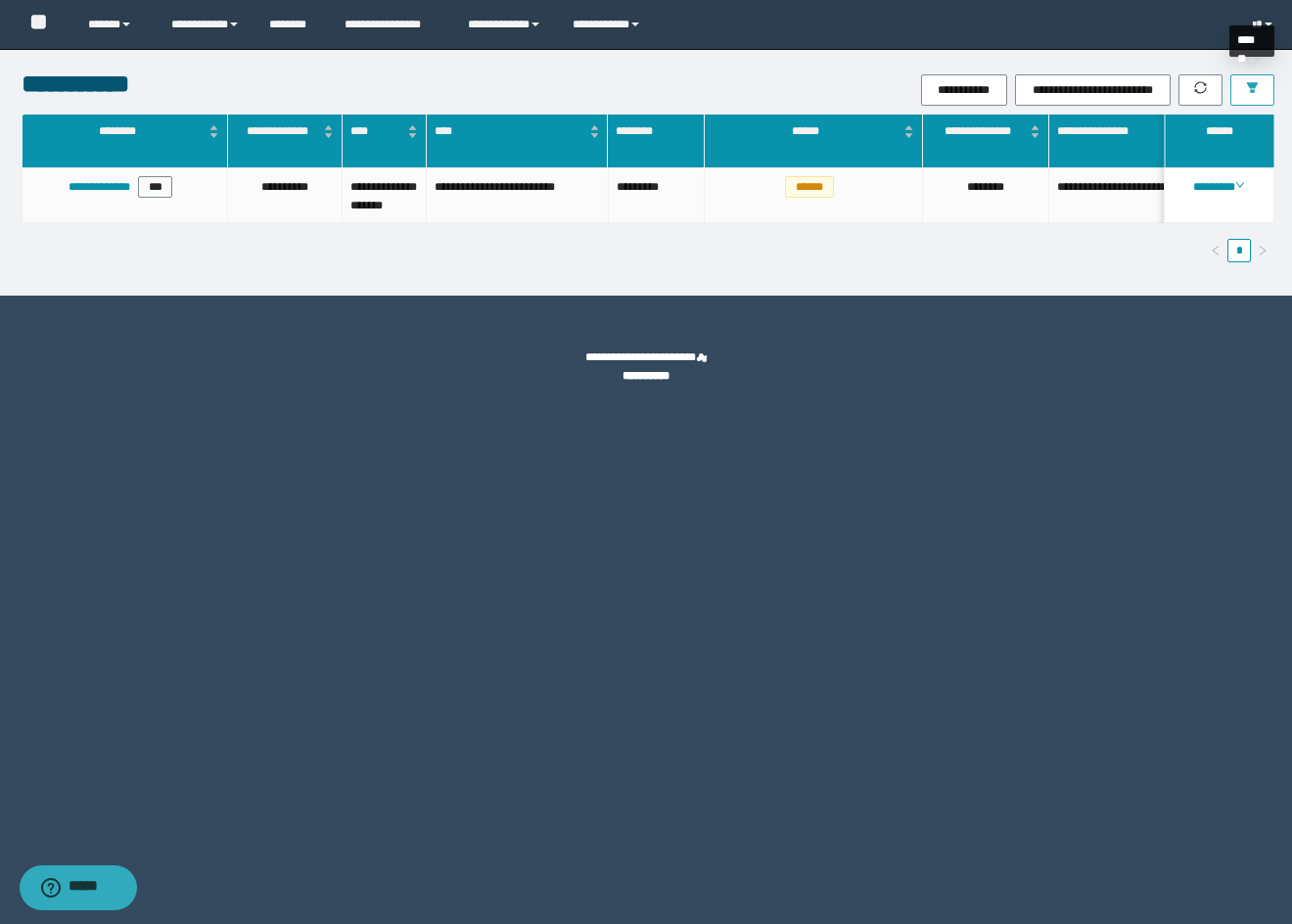 click 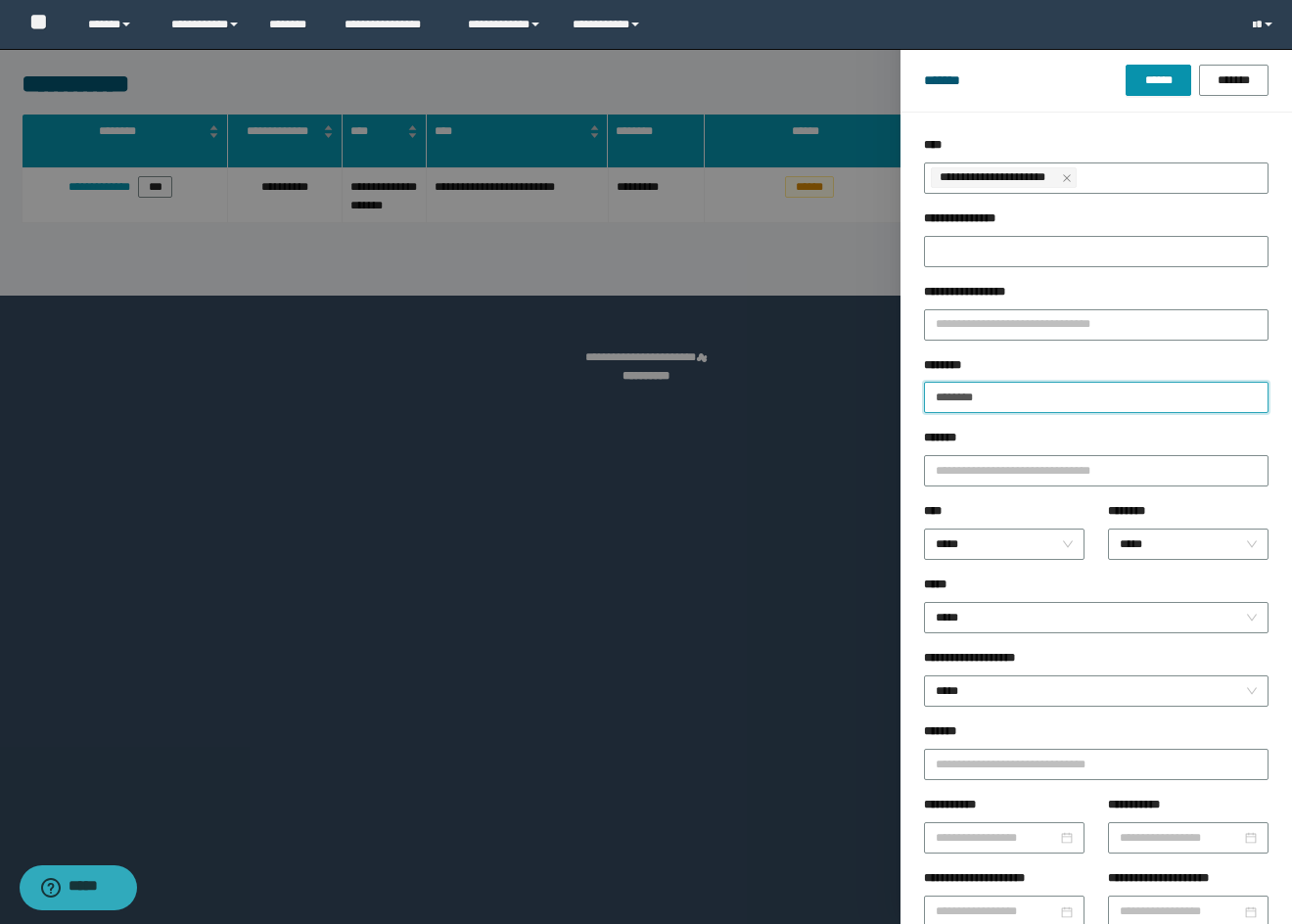 drag, startPoint x: 1042, startPoint y: 403, endPoint x: 883, endPoint y: 392, distance: 159.38005 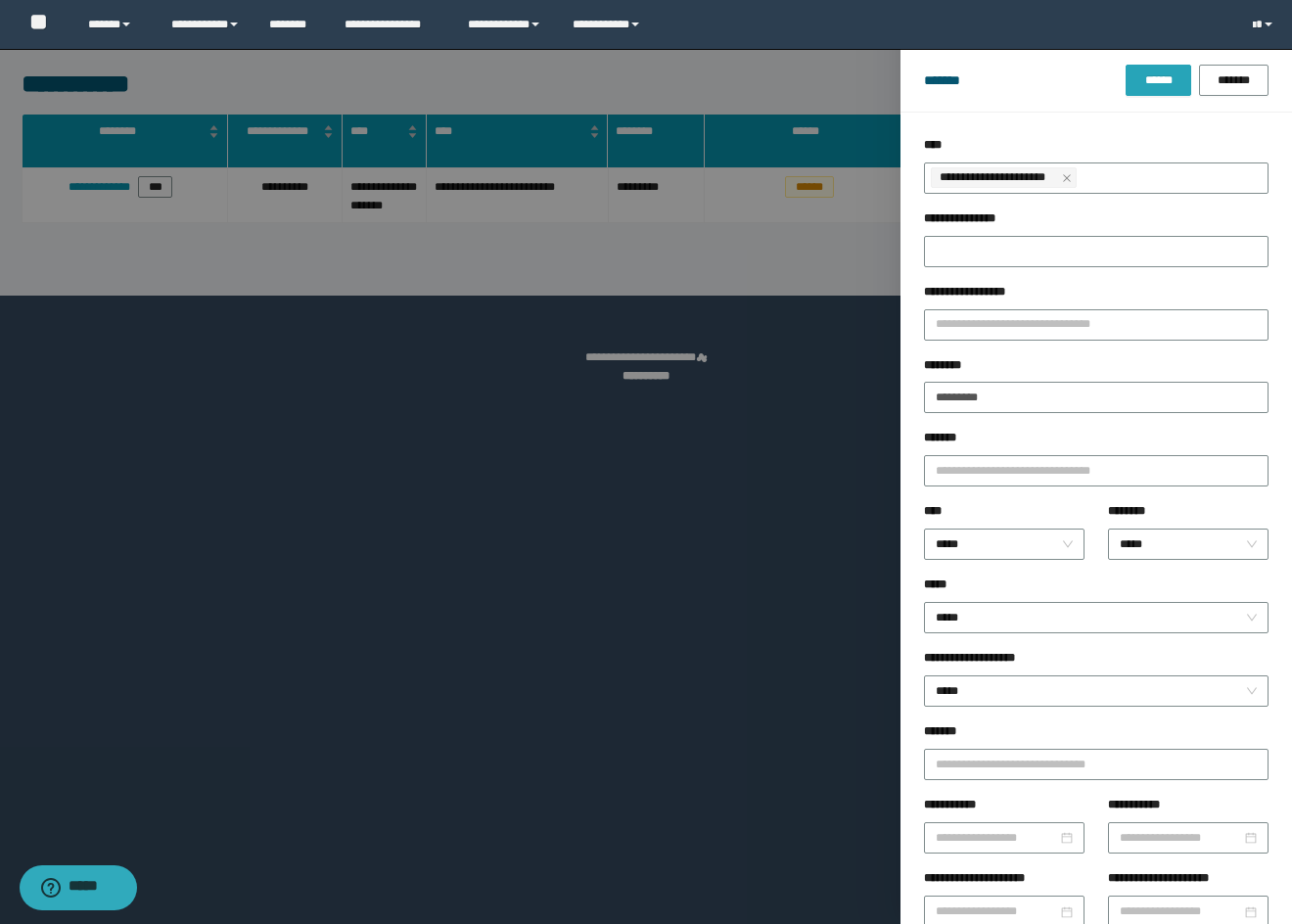 click on "******" at bounding box center [1158, 80] 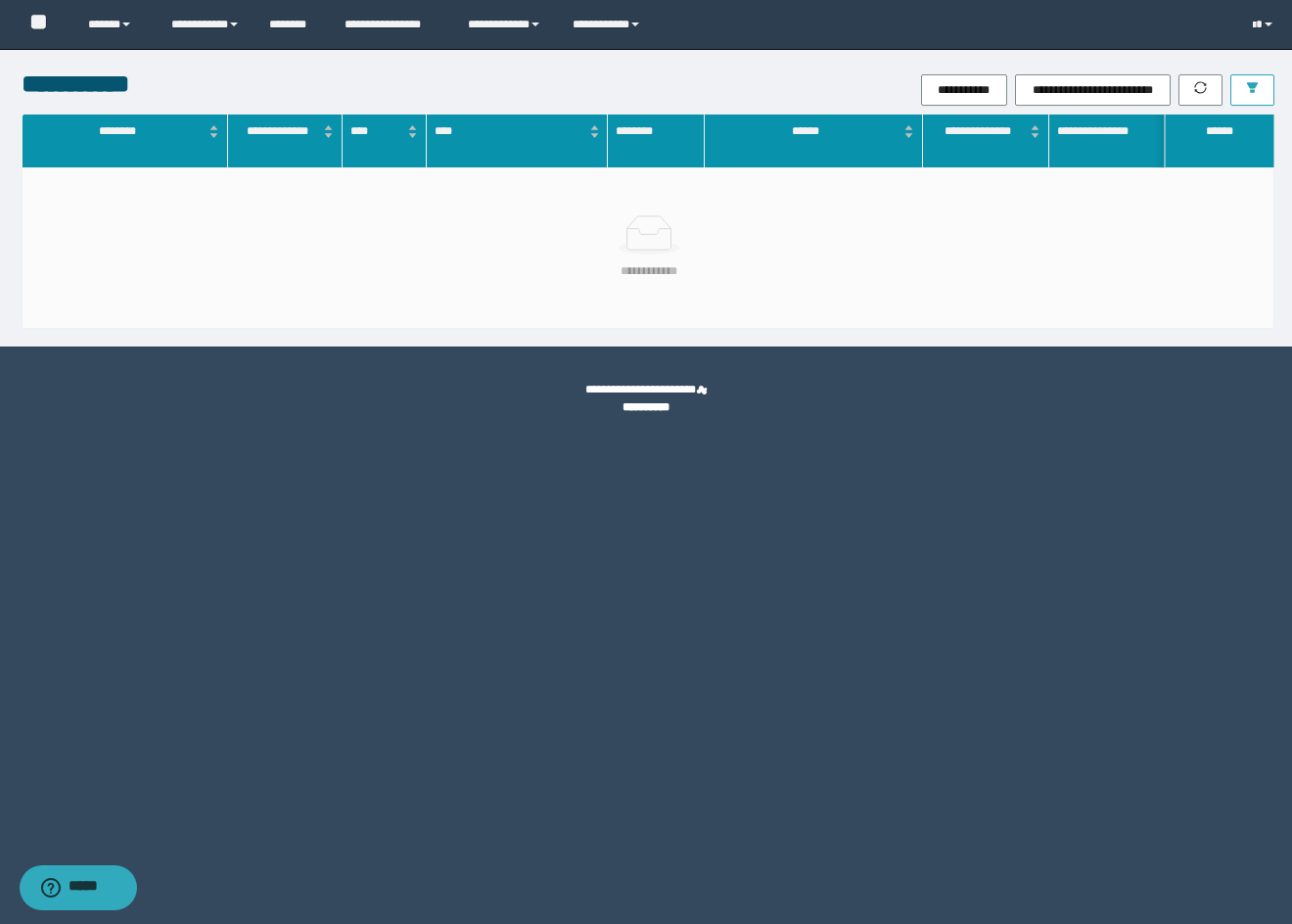 click at bounding box center (1252, 90) 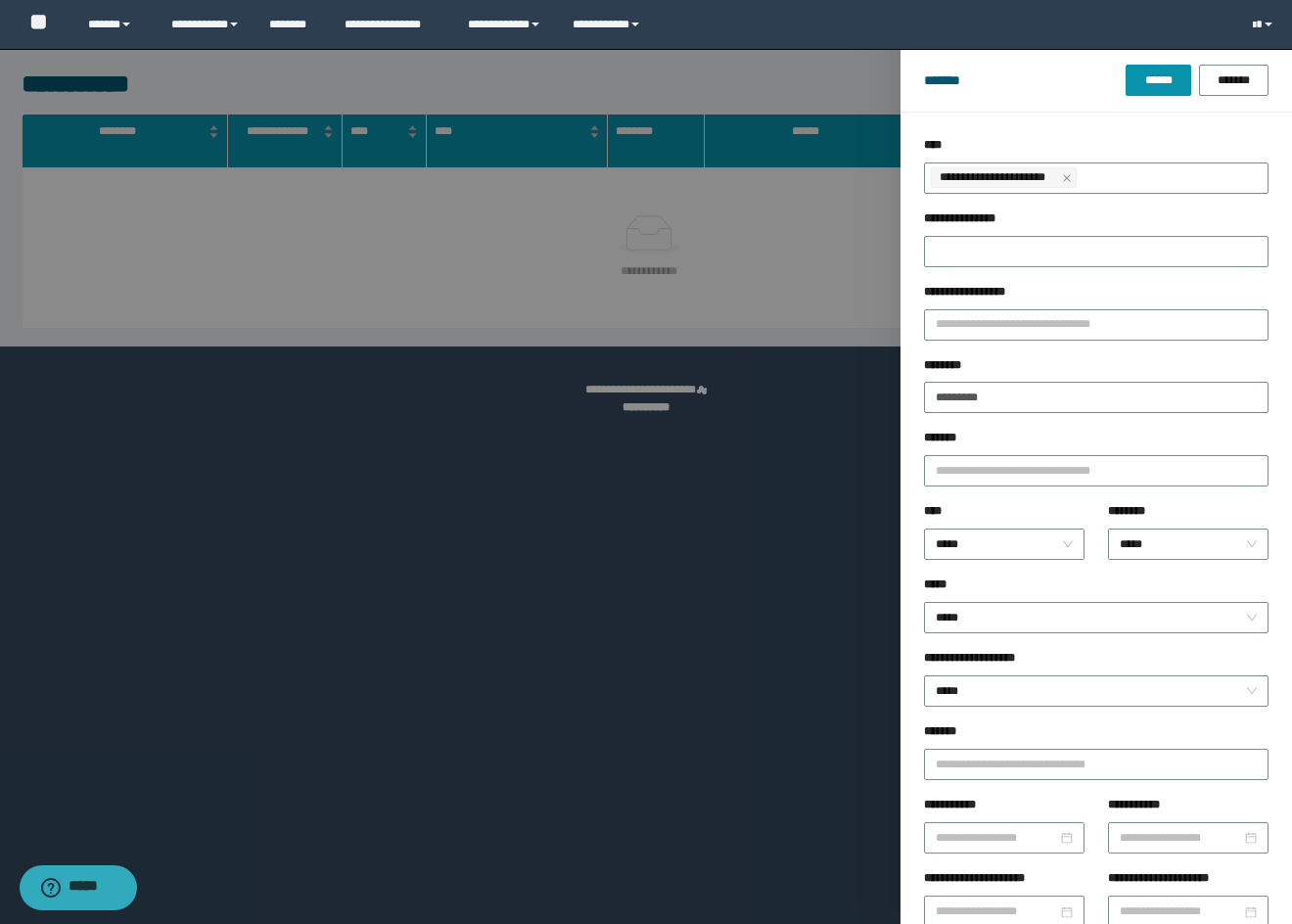 click on "******** ********" at bounding box center [1096, 393] 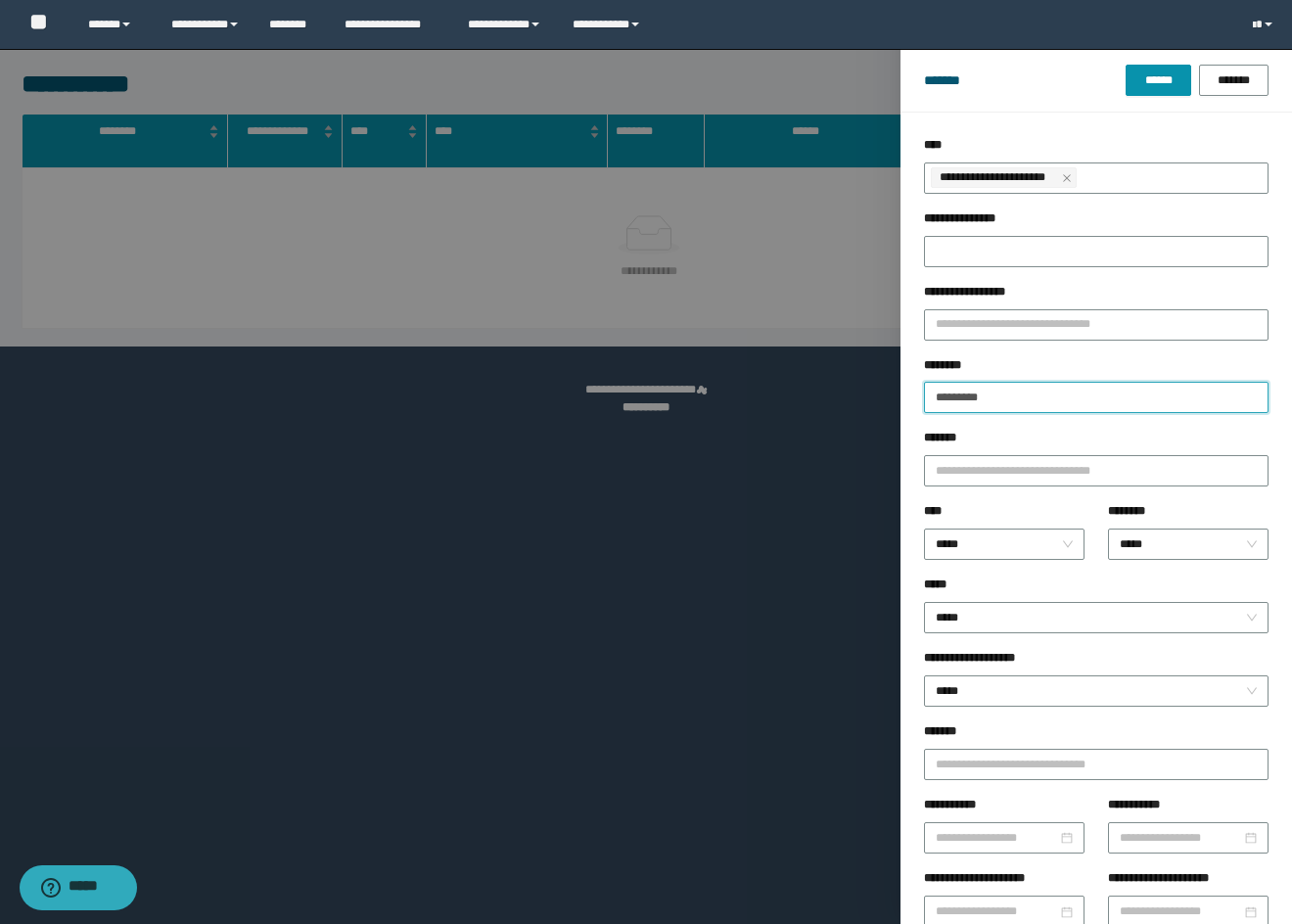 drag, startPoint x: 1039, startPoint y: 391, endPoint x: 973, endPoint y: 390, distance: 66.007575 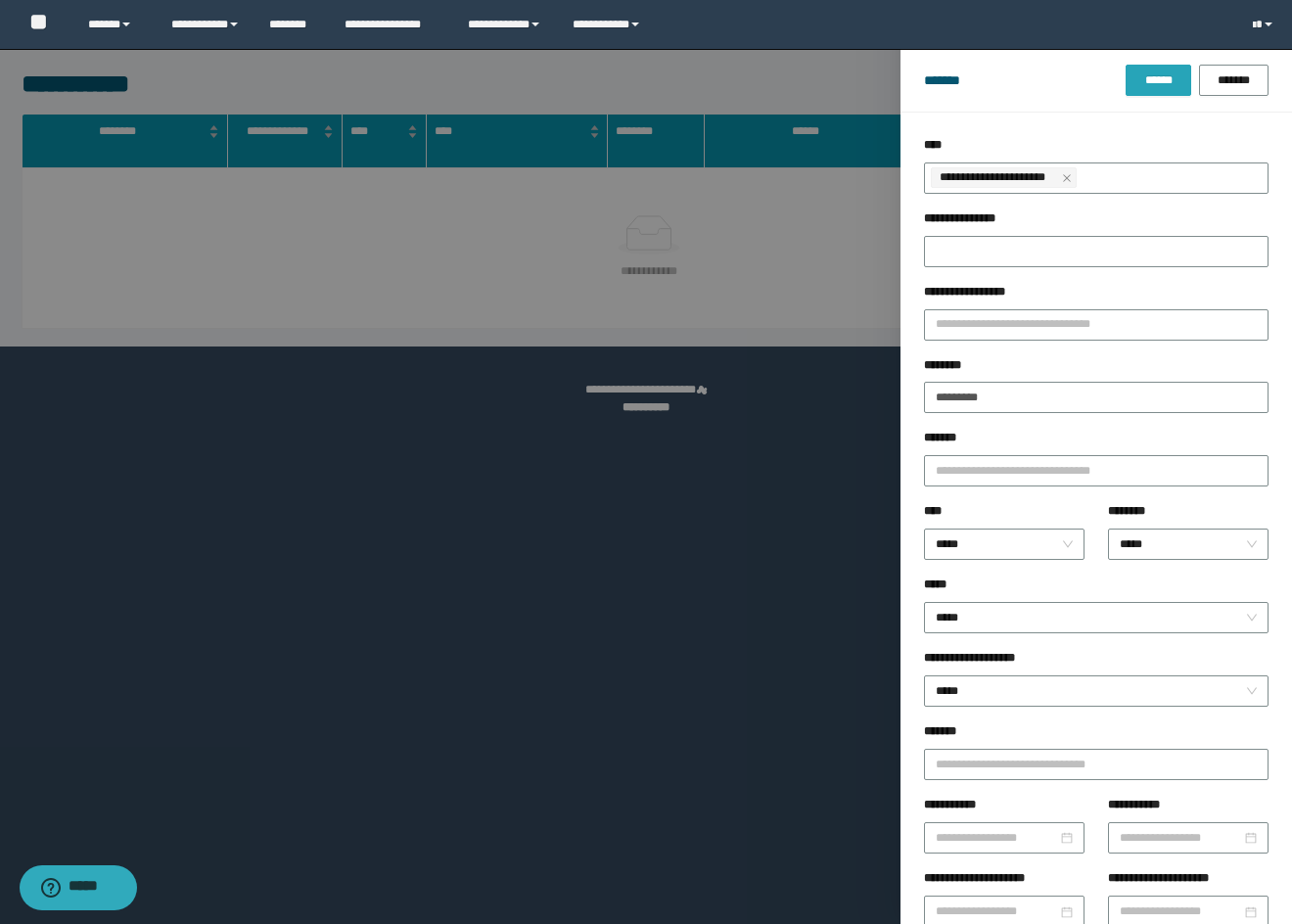 click on "******" at bounding box center (1158, 80) 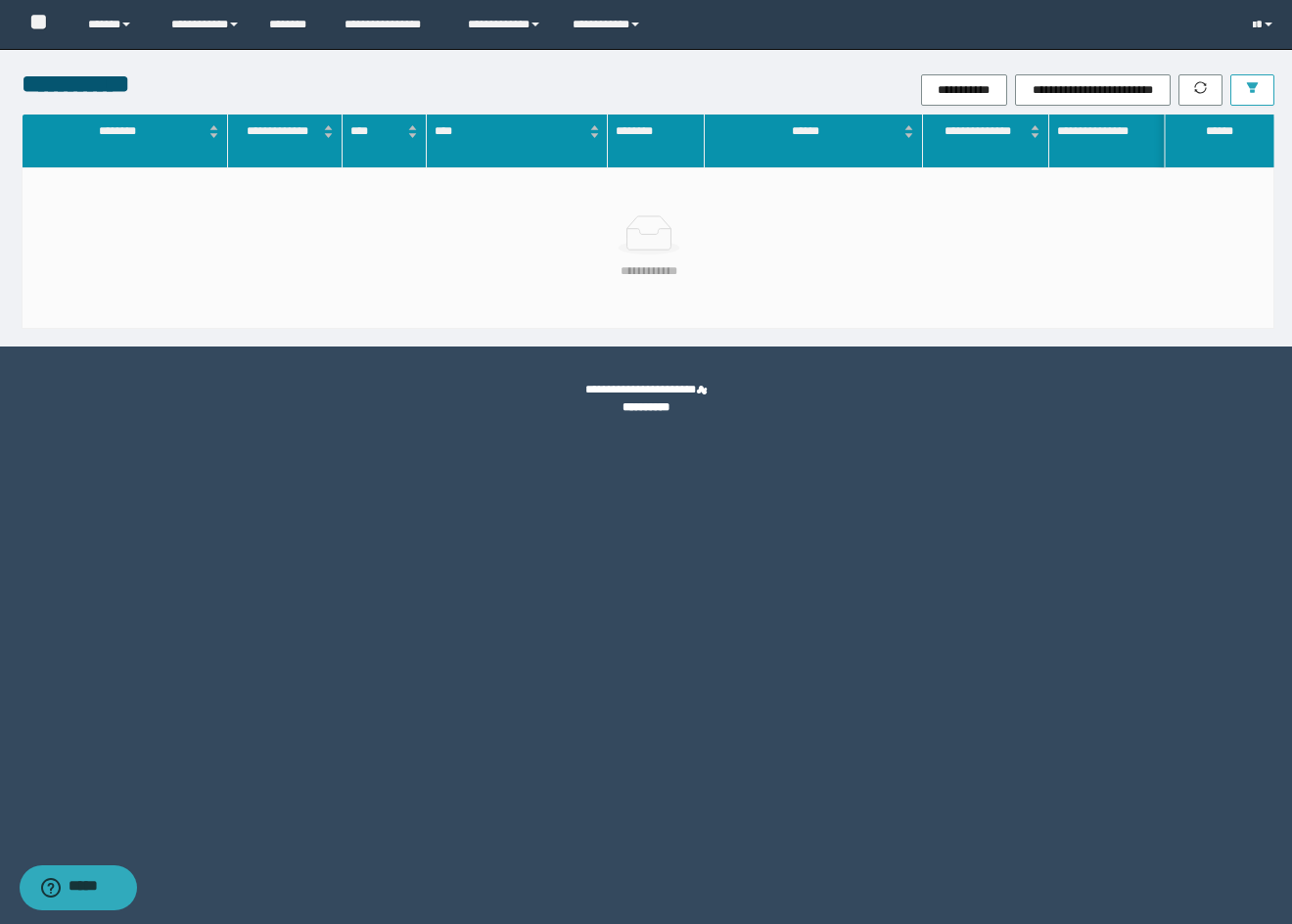 click 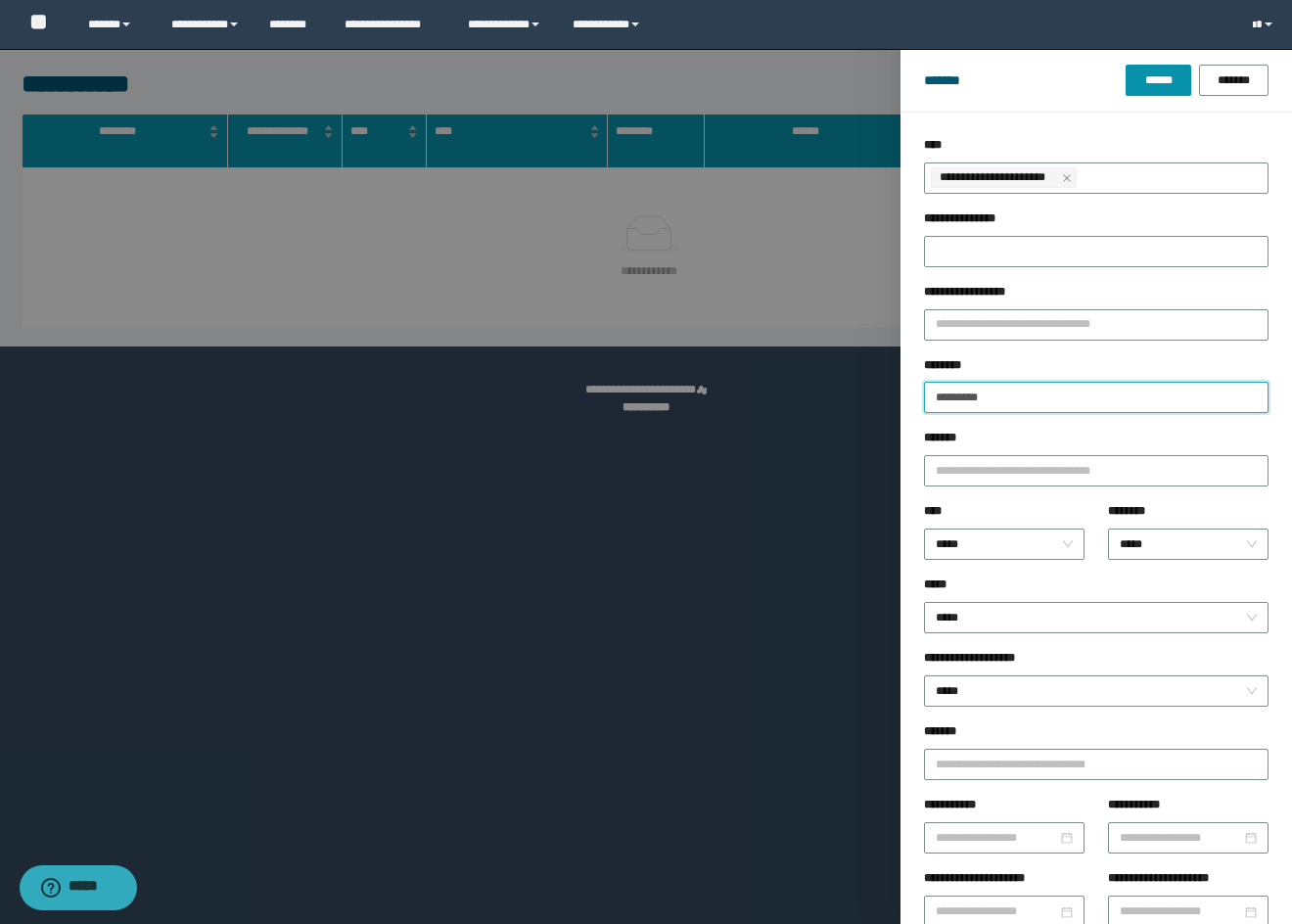 click on "********" at bounding box center (1096, 397) 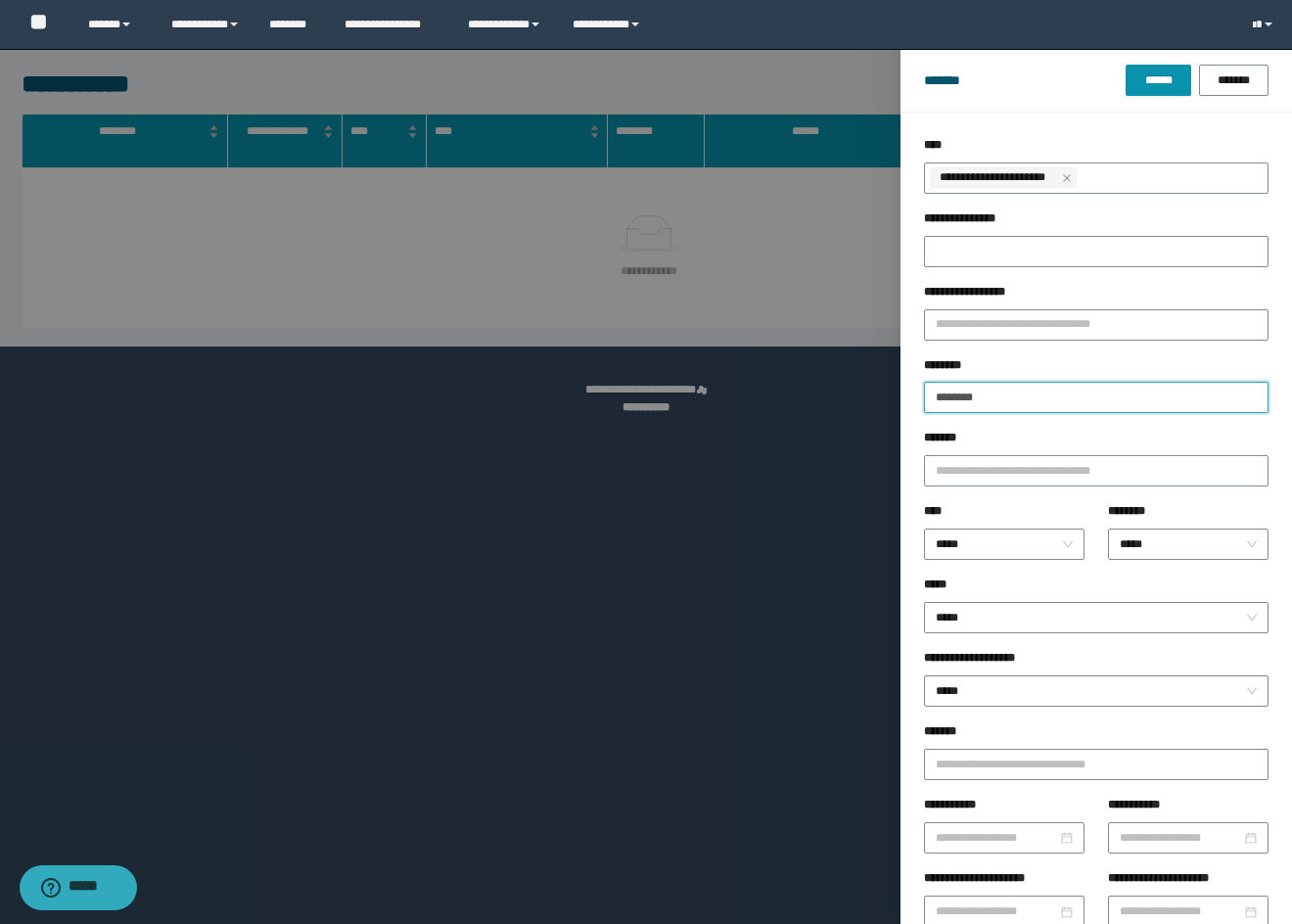 drag, startPoint x: 1013, startPoint y: 404, endPoint x: 914, endPoint y: 407, distance: 99.04544 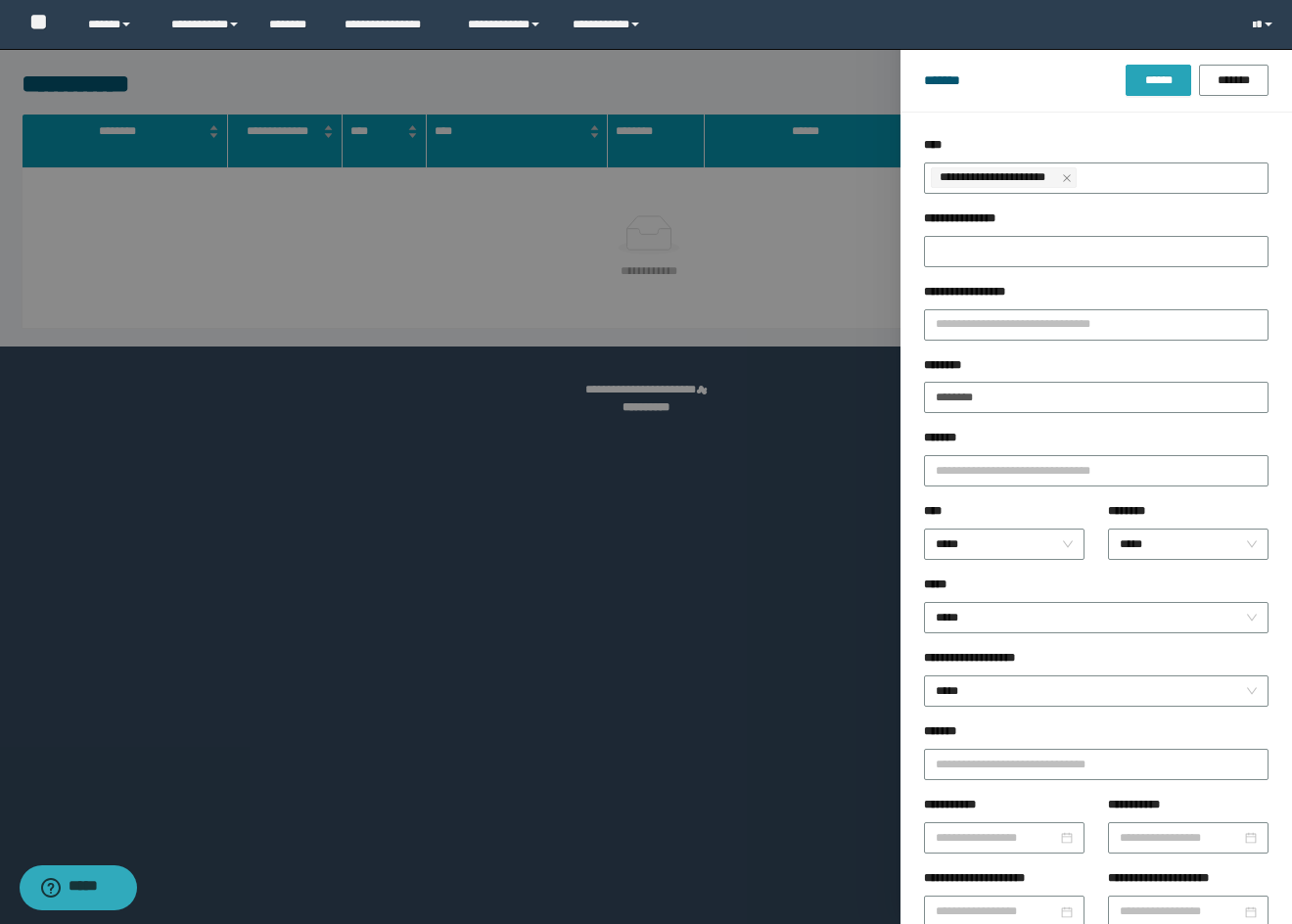 click on "******" at bounding box center (1158, 80) 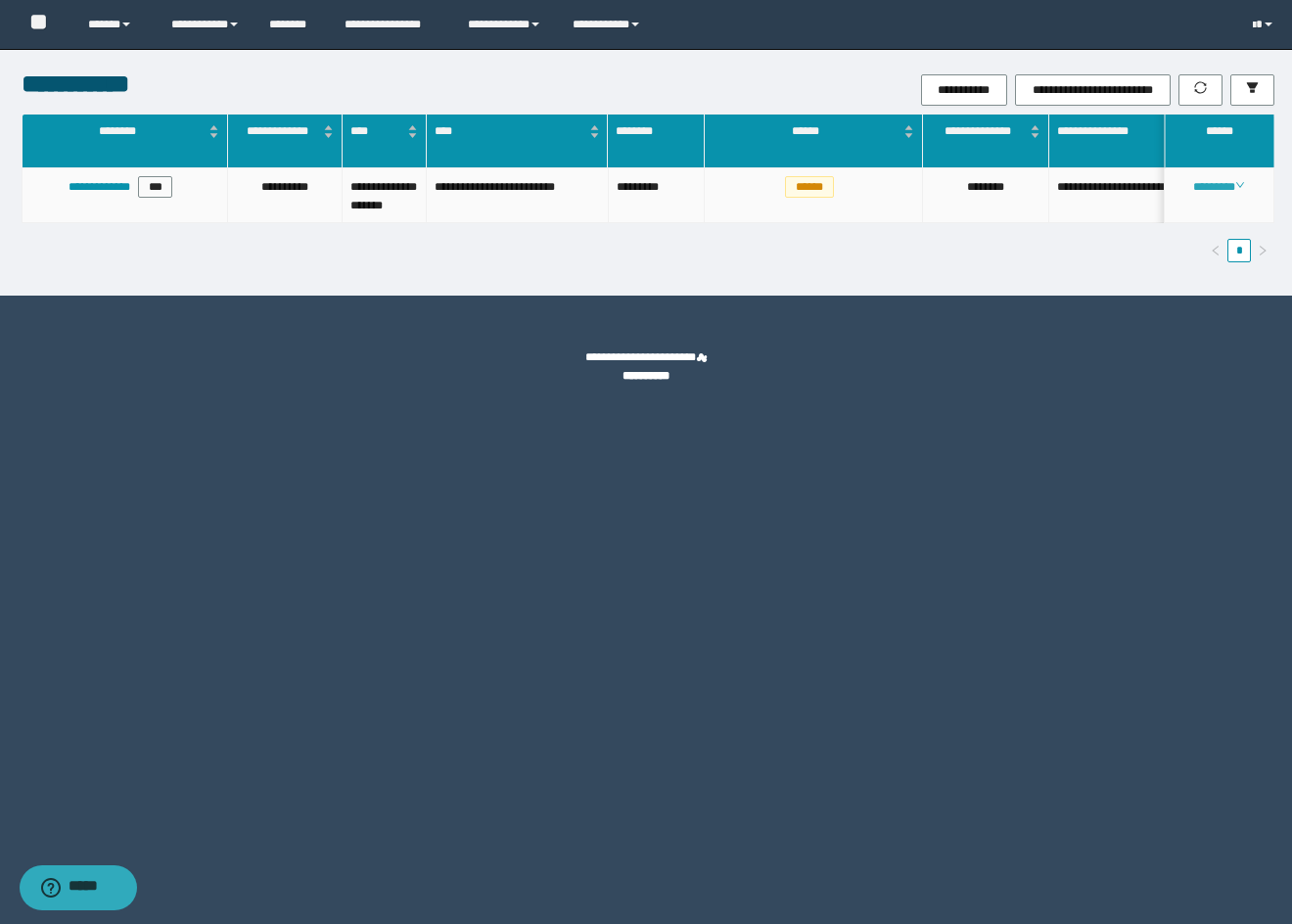 click on "********" at bounding box center [1219, 187] 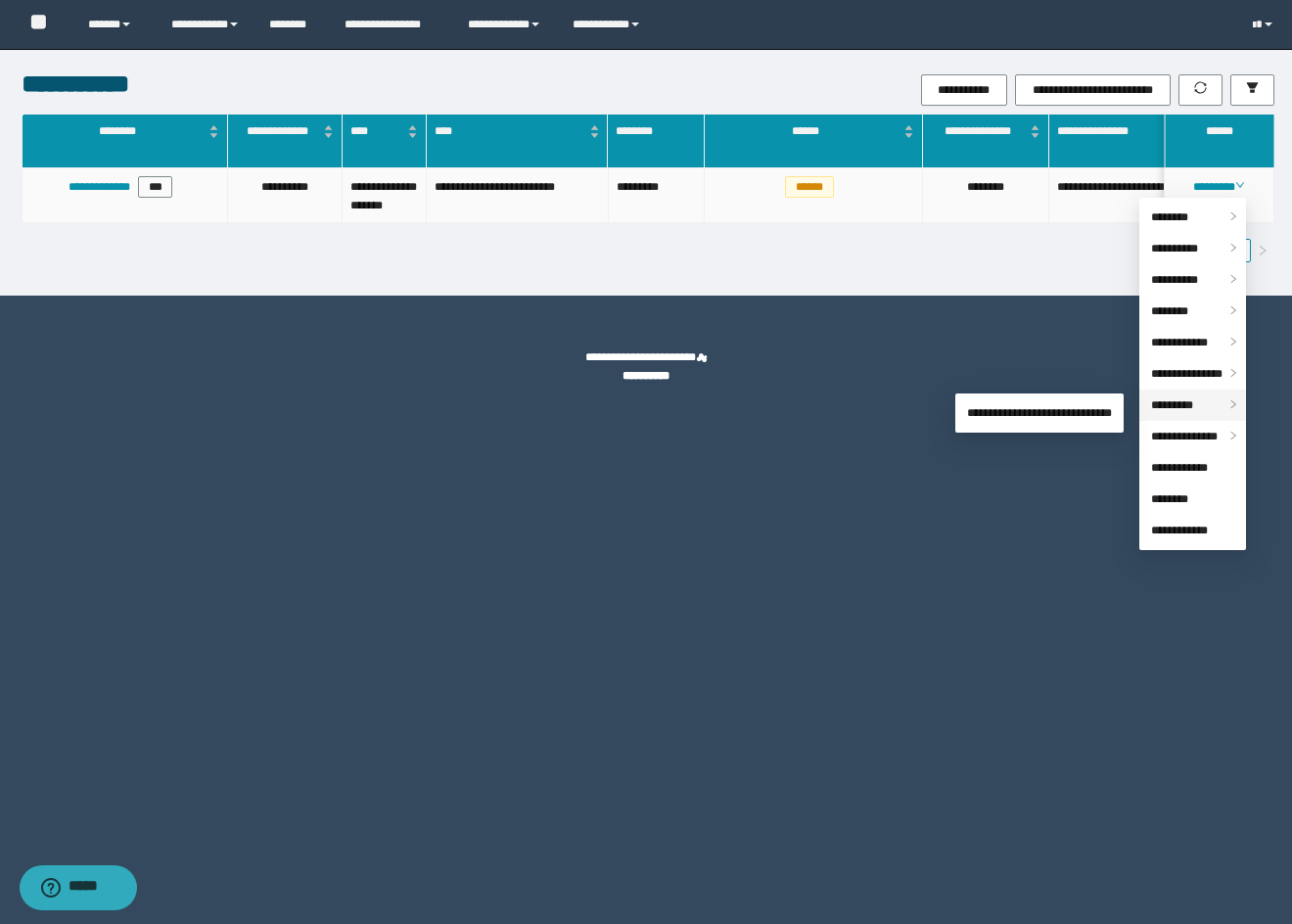 click on "*********" at bounding box center (1172, 405) 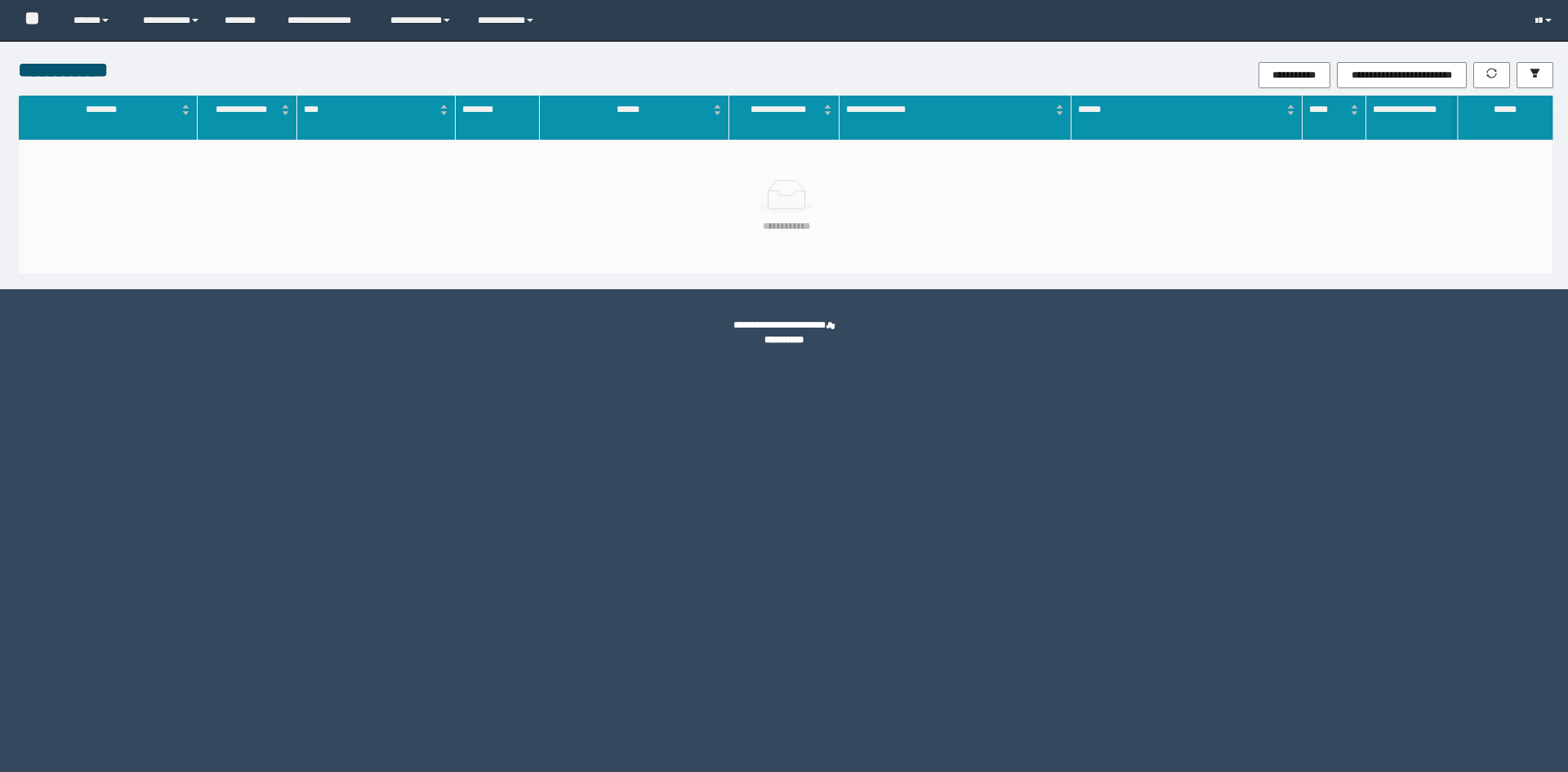 scroll, scrollTop: 0, scrollLeft: 0, axis: both 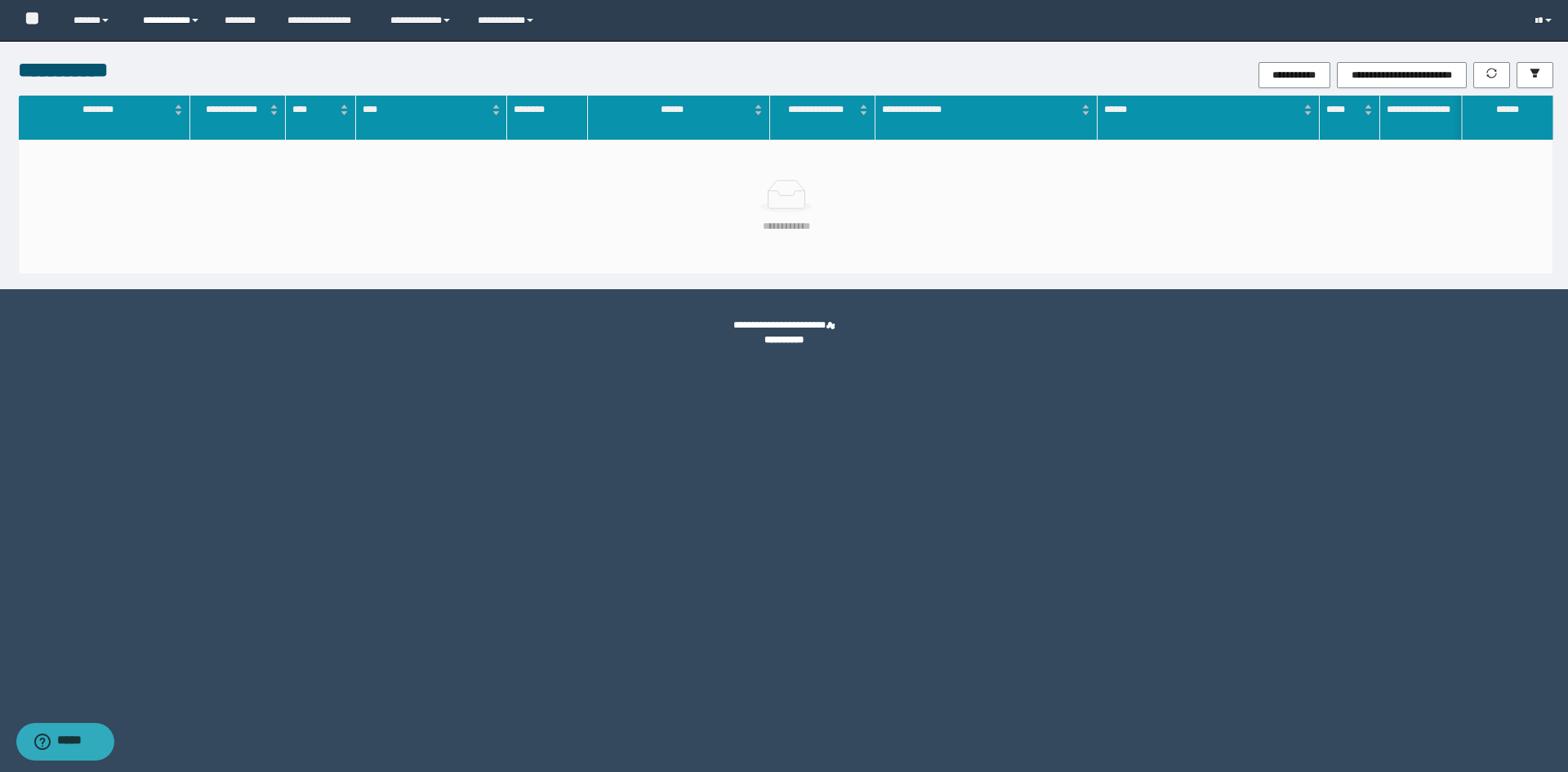 click on "**********" at bounding box center [172, 20] 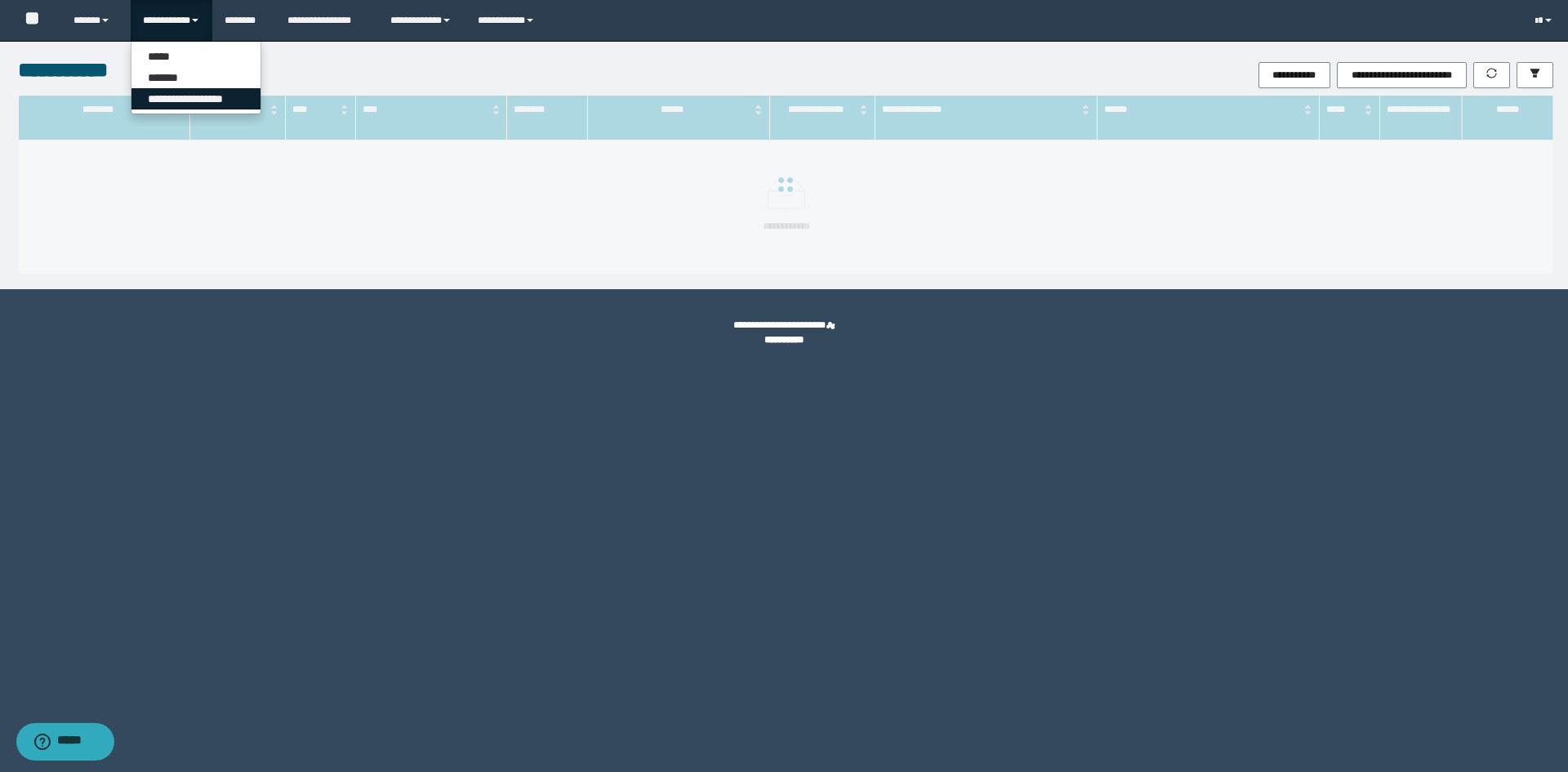 click on "**********" at bounding box center [196, 99] 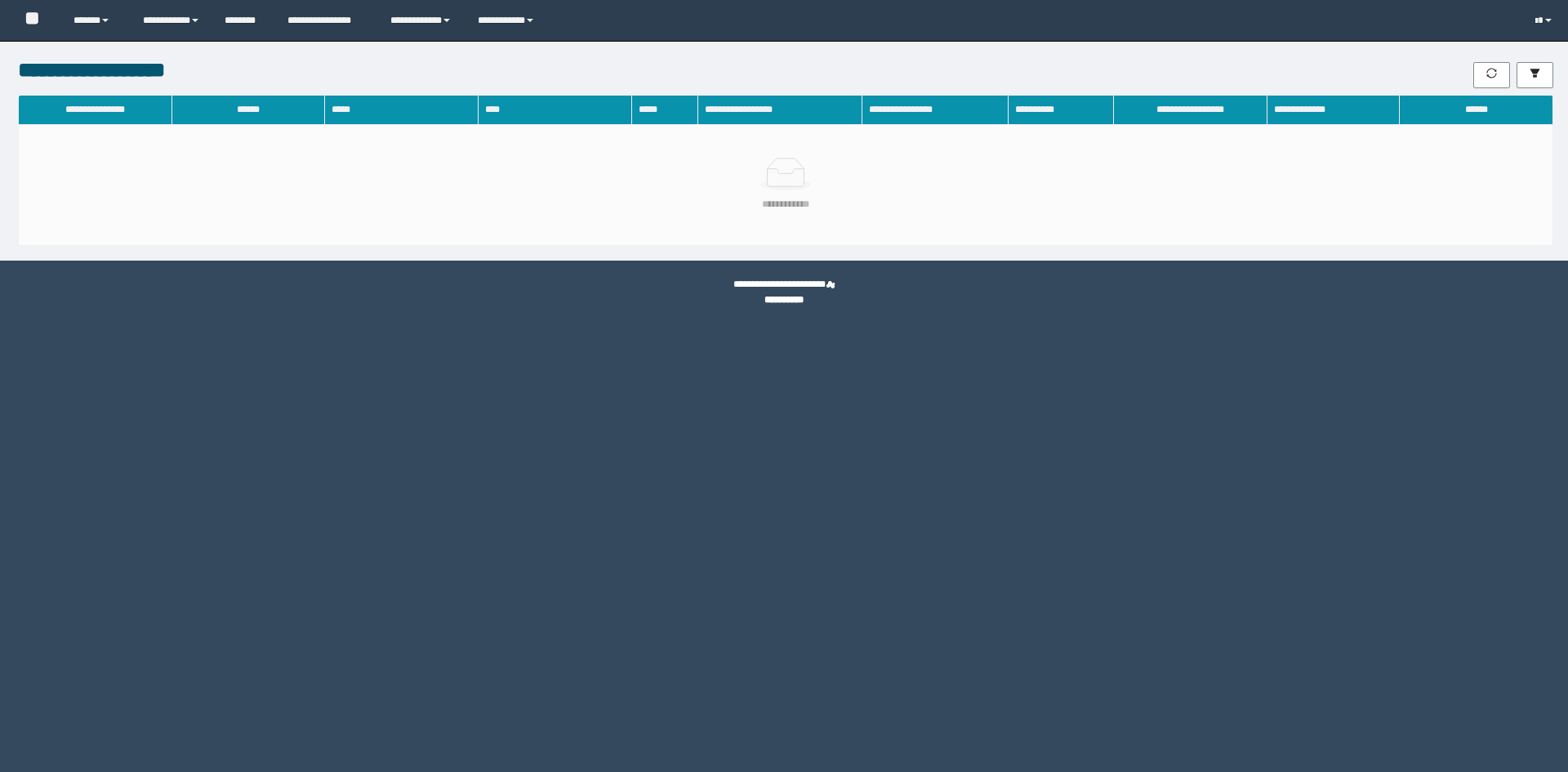 scroll, scrollTop: 0, scrollLeft: 0, axis: both 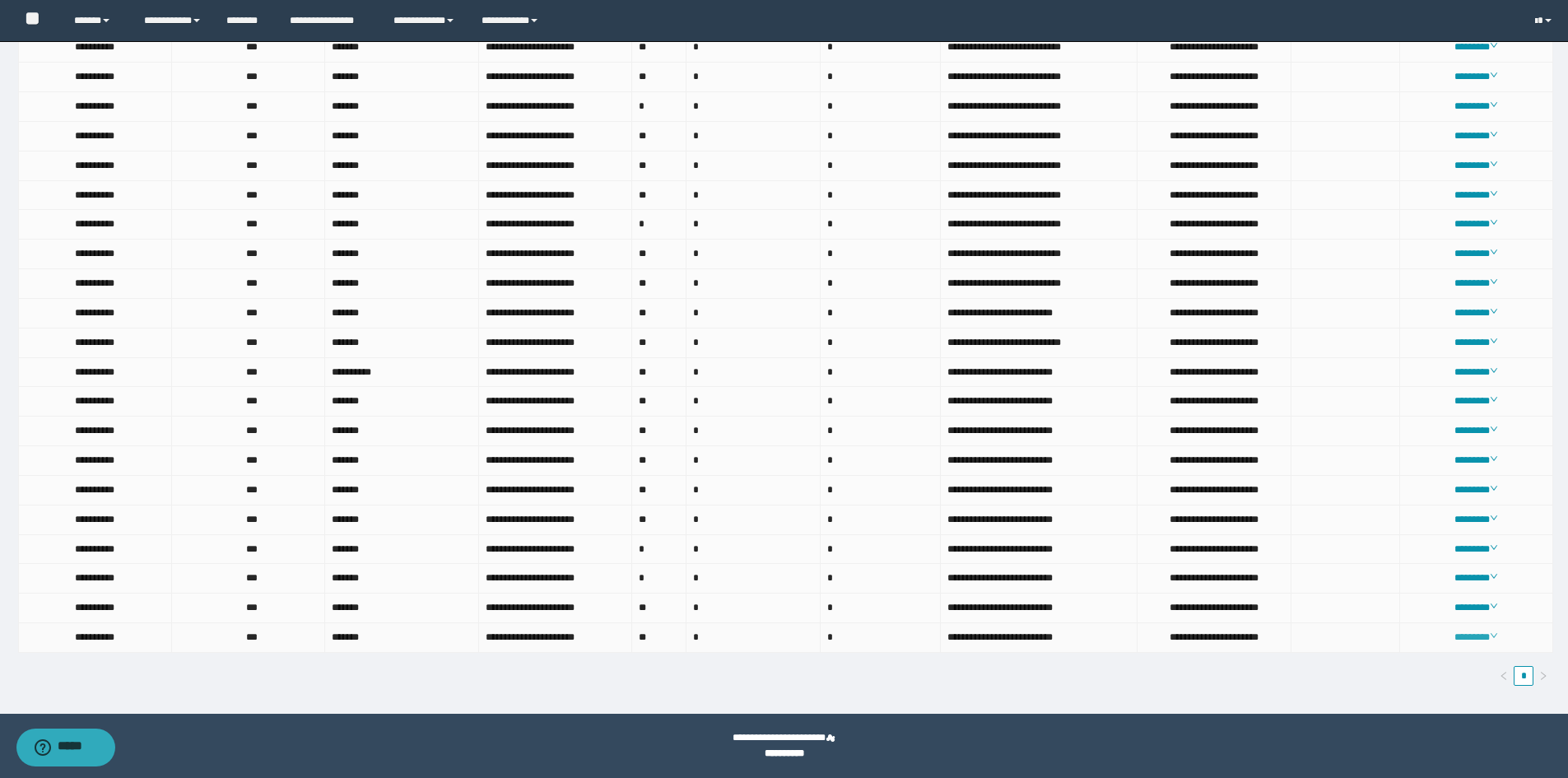 click on "********" at bounding box center [1476, 637] 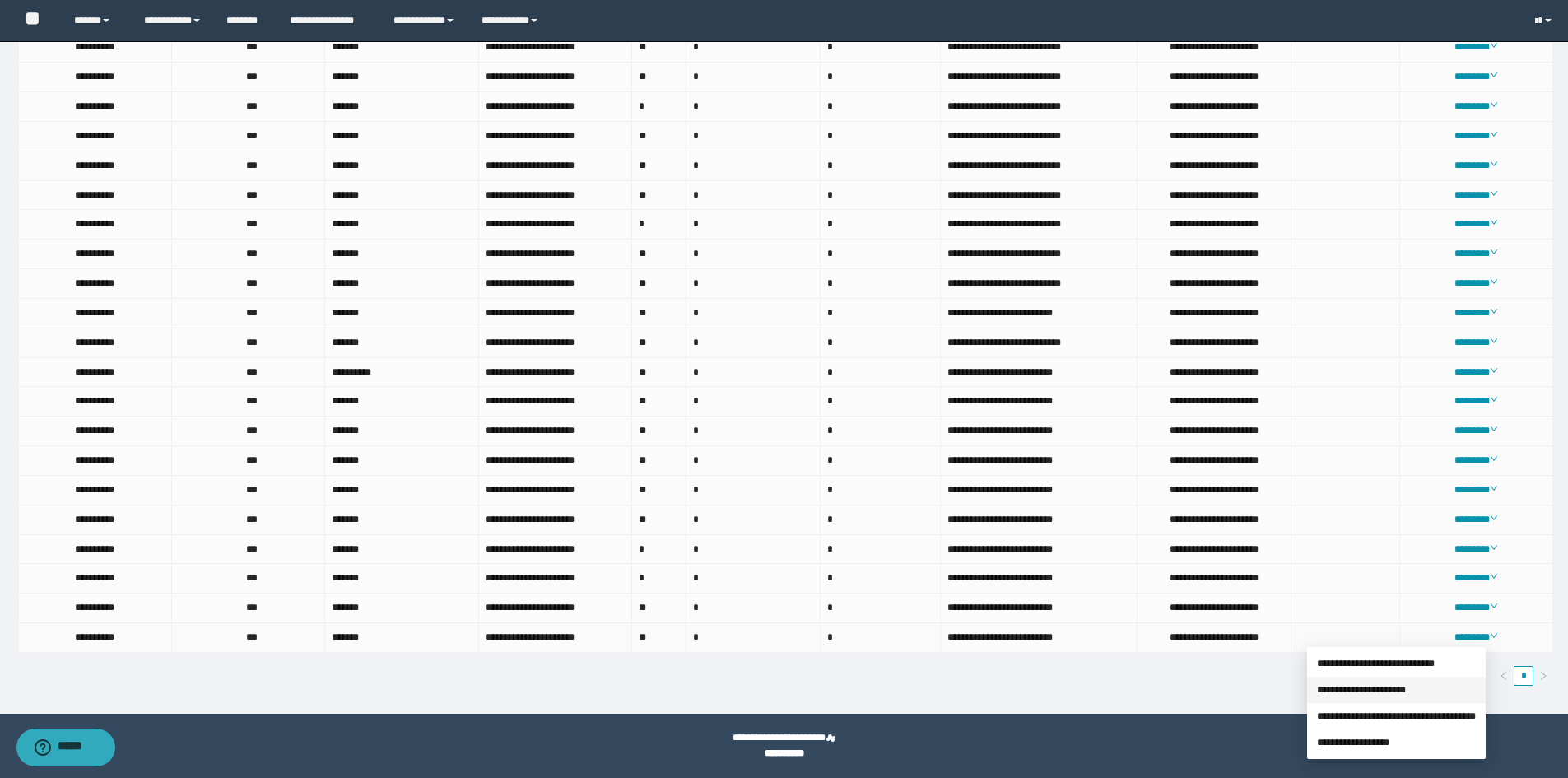 click on "**********" at bounding box center (1361, 690) 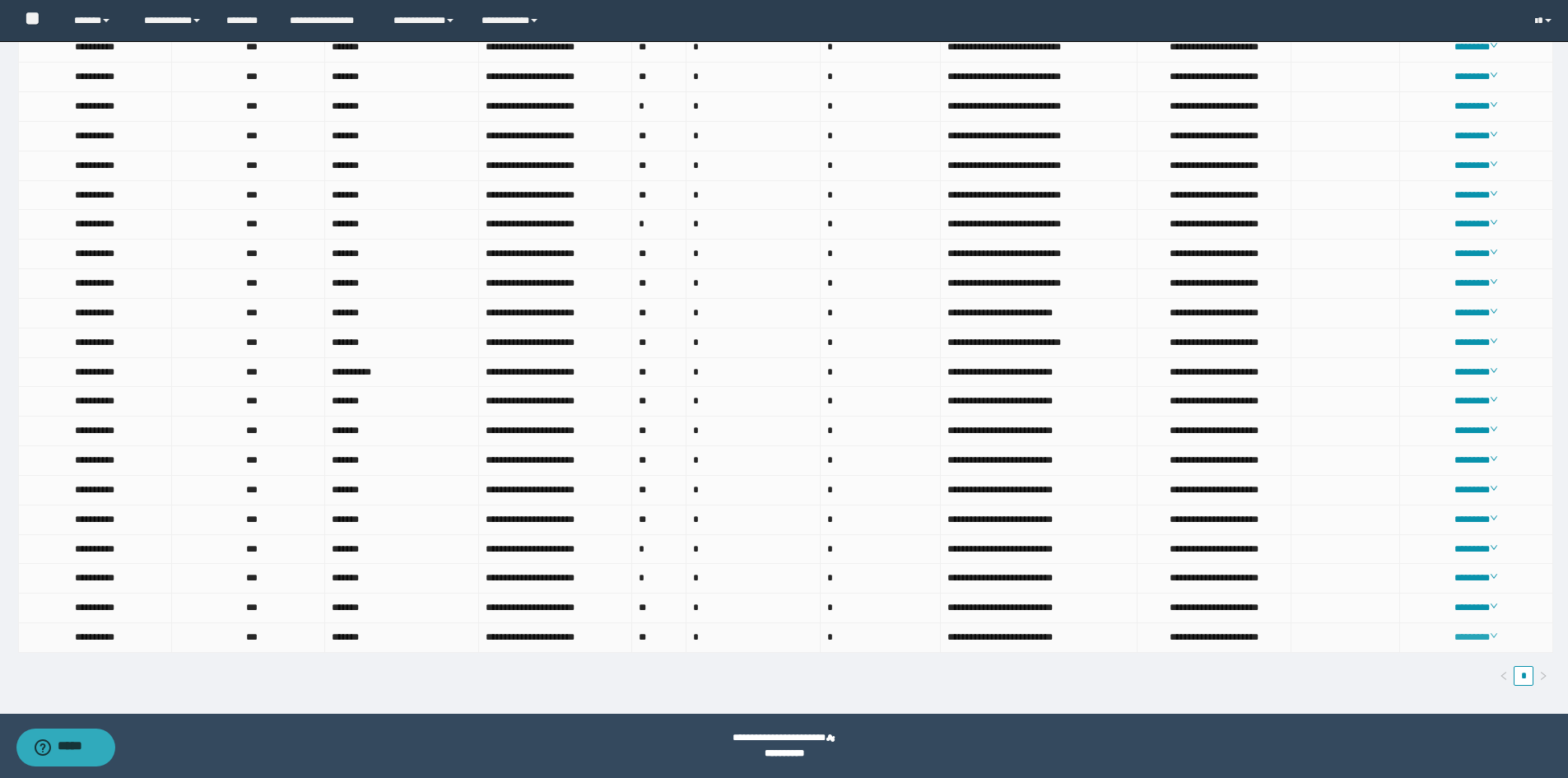 click on "********" at bounding box center [1476, 637] 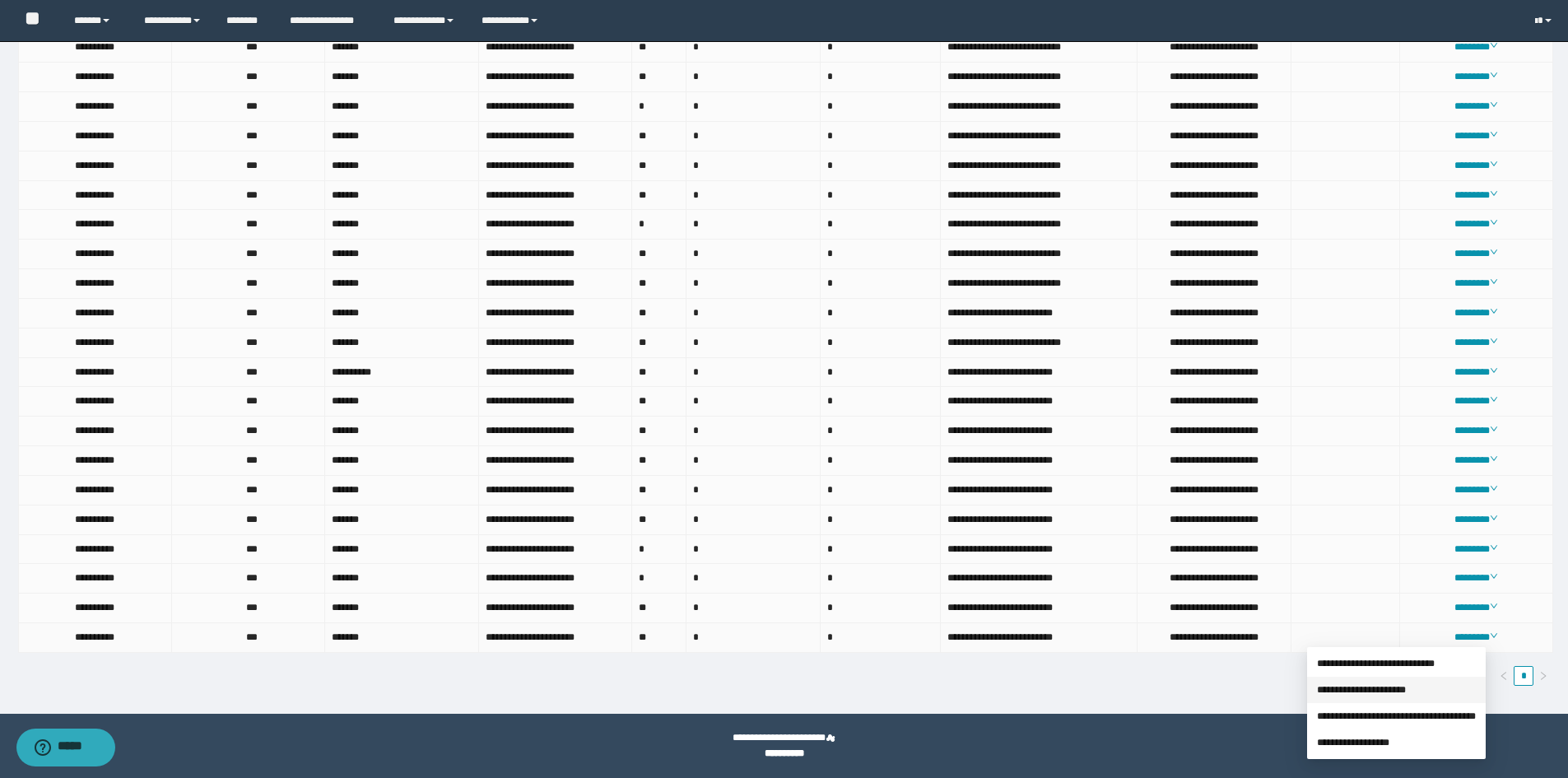 click on "**********" at bounding box center (1361, 690) 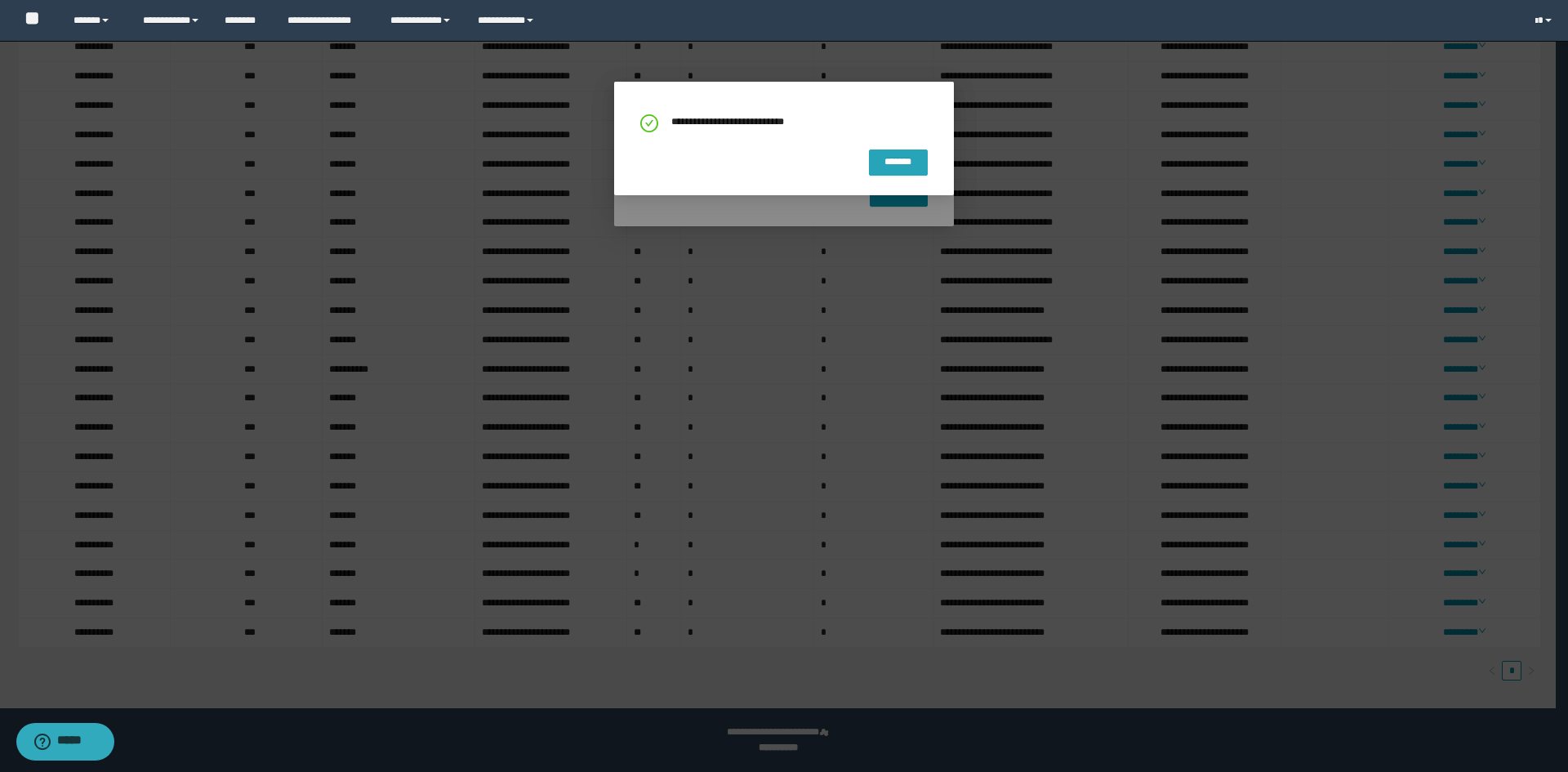 click on "*******" at bounding box center [898, 162] 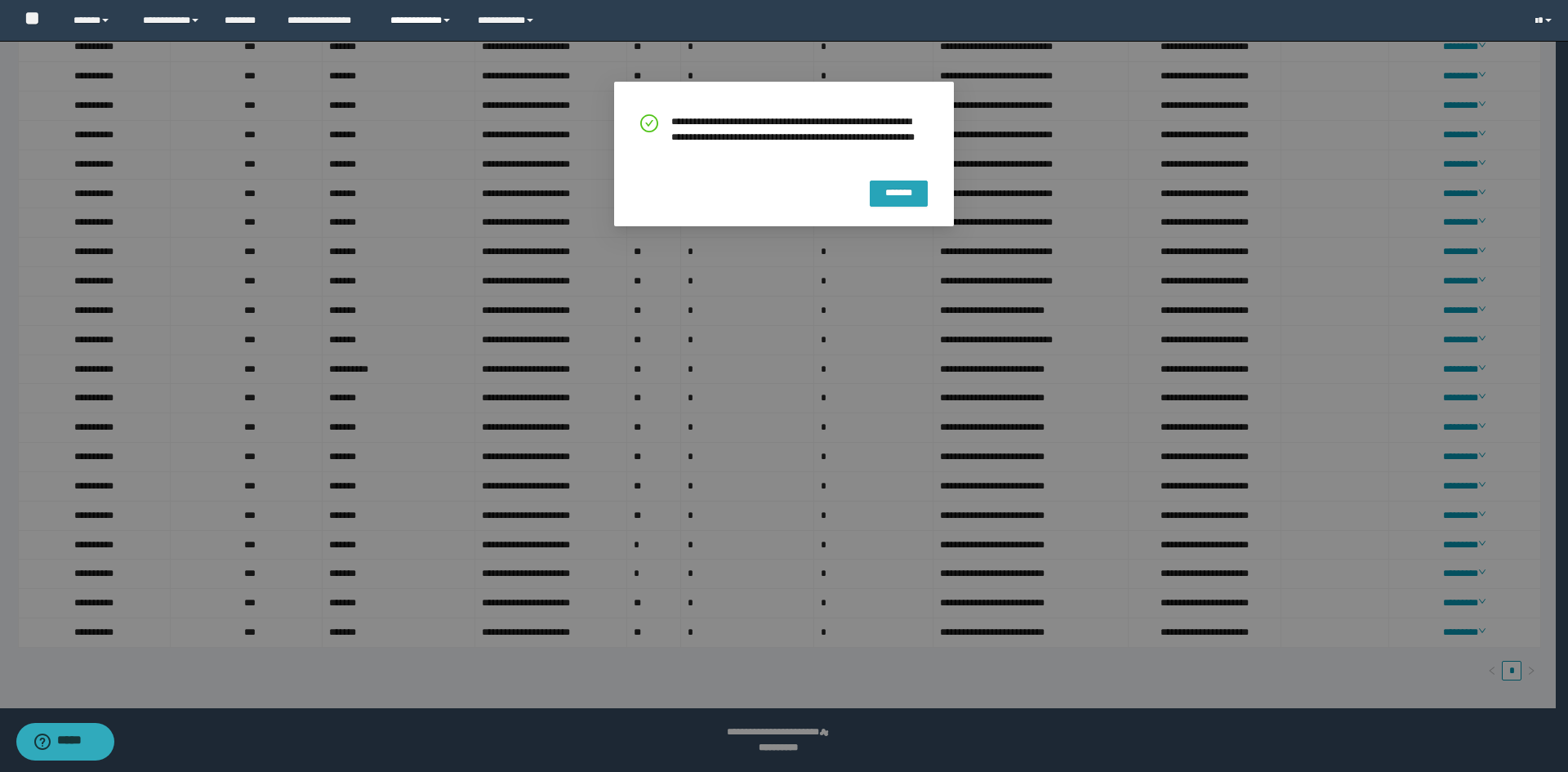 drag, startPoint x: 902, startPoint y: 190, endPoint x: 443, endPoint y: 11, distance: 492.6682 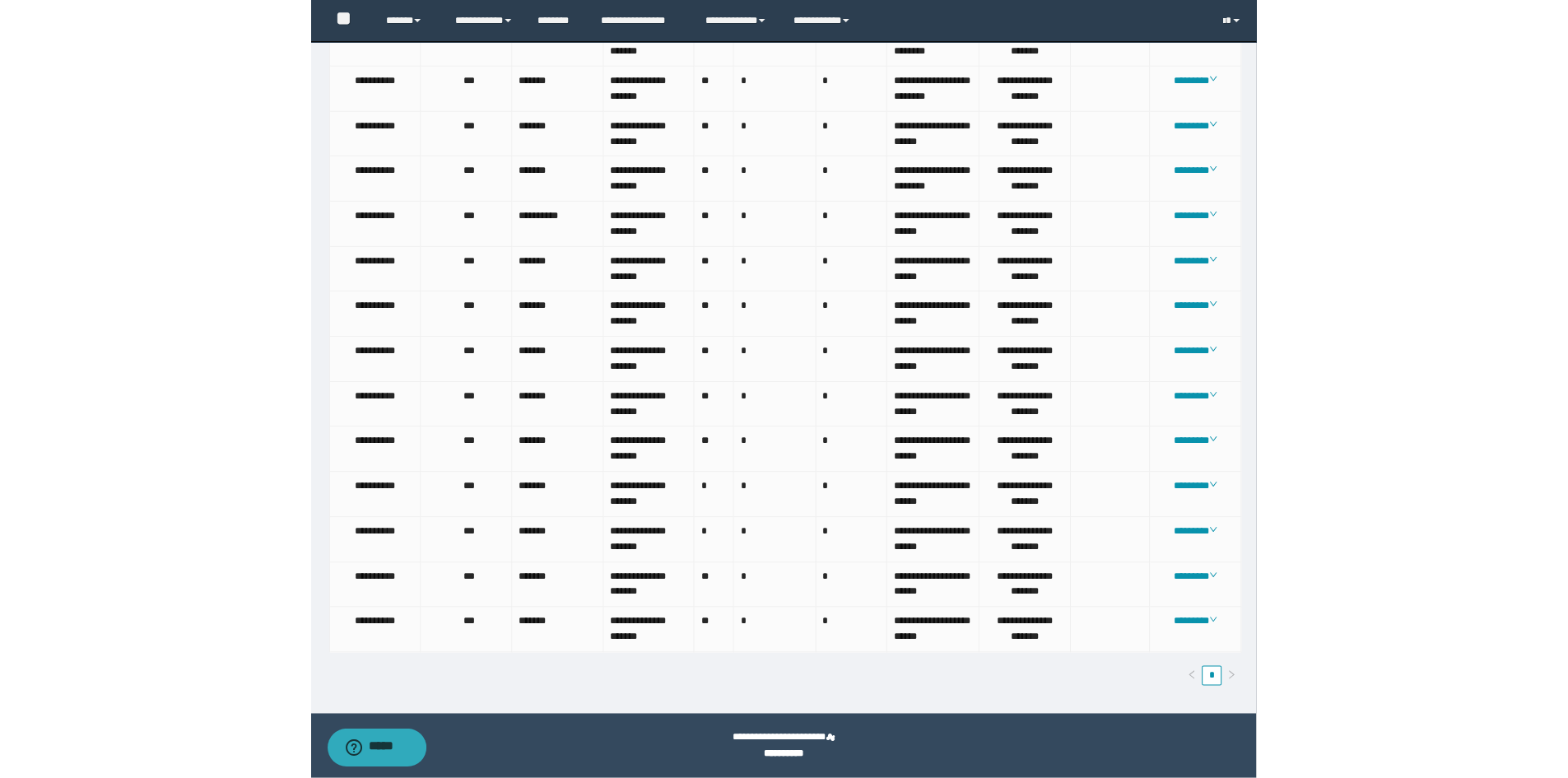 scroll, scrollTop: 594, scrollLeft: 0, axis: vertical 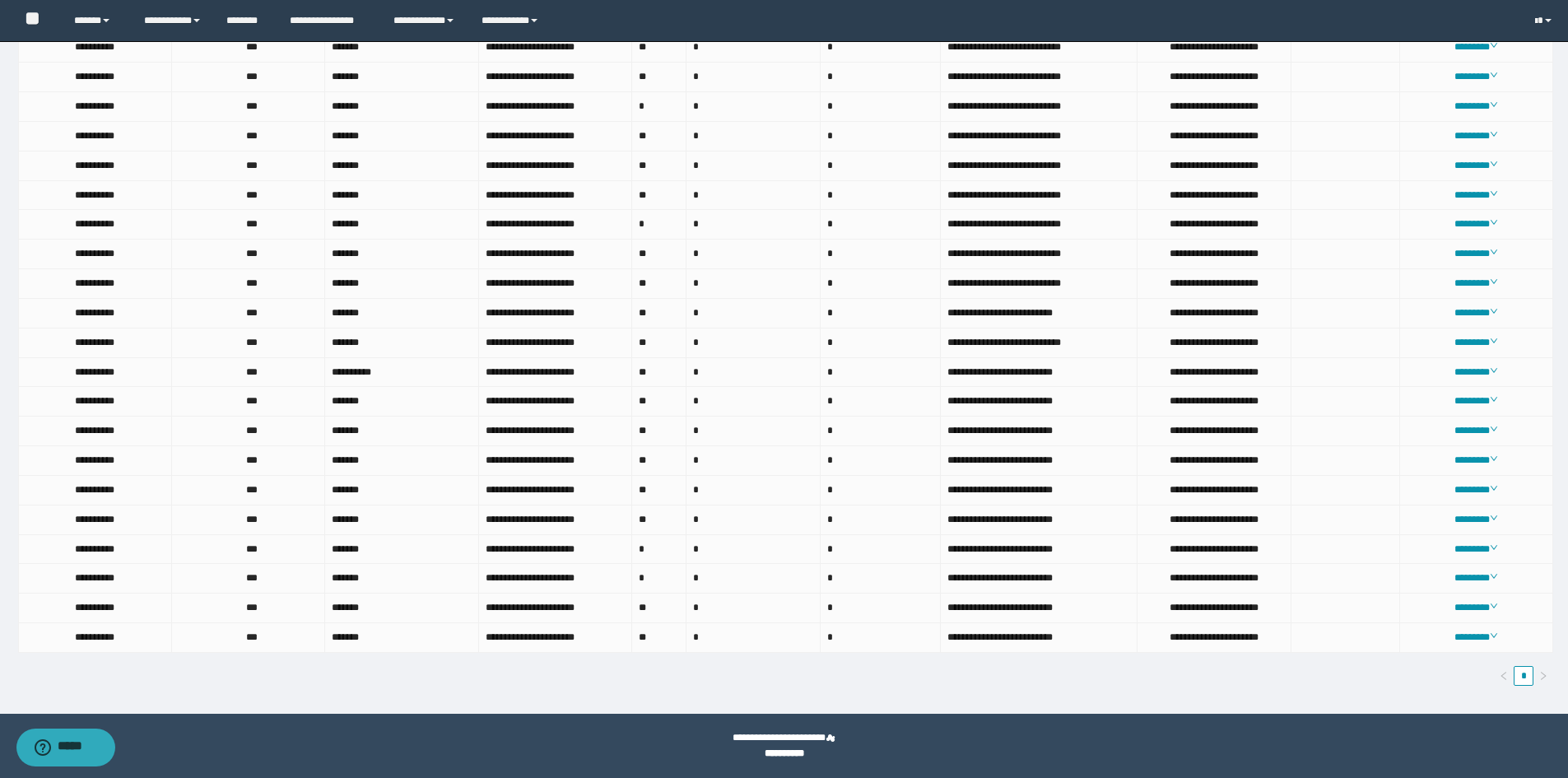 click on "**********" at bounding box center [784, 746] 